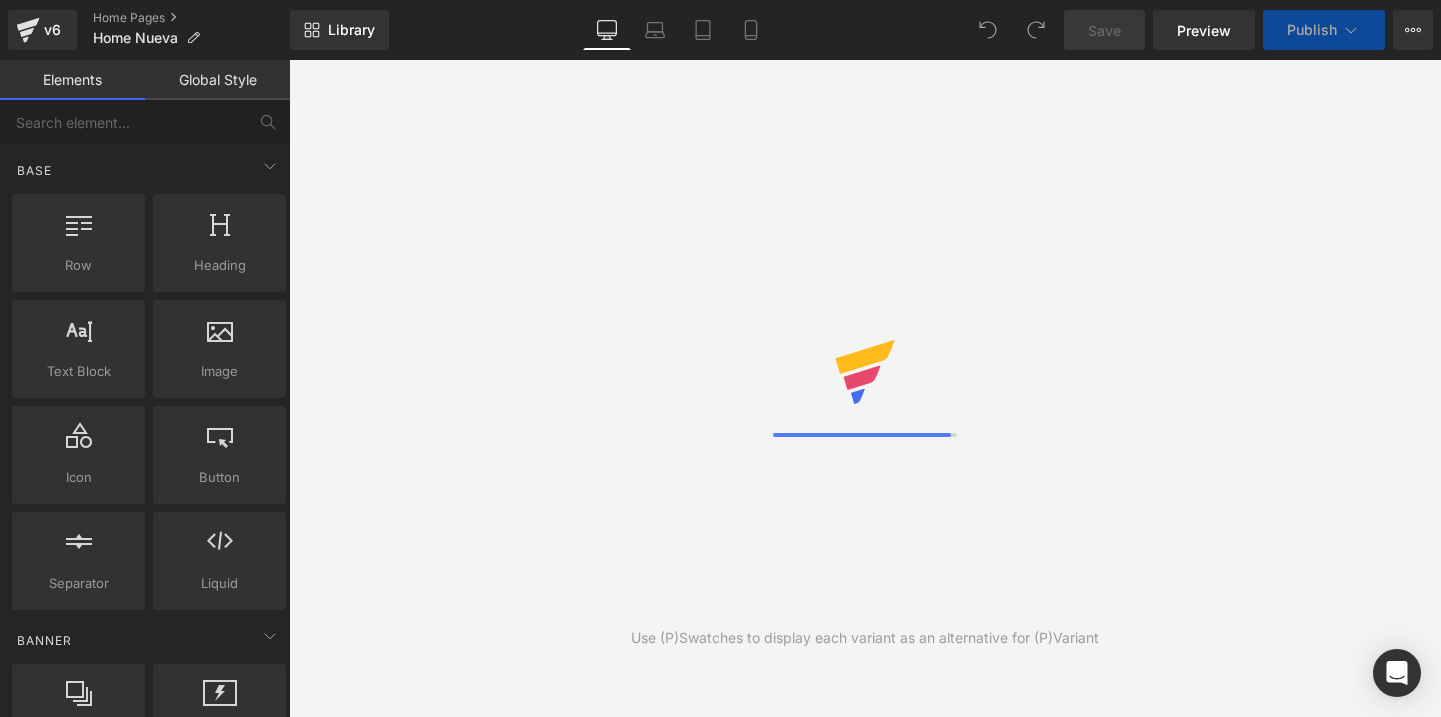 scroll, scrollTop: 0, scrollLeft: 0, axis: both 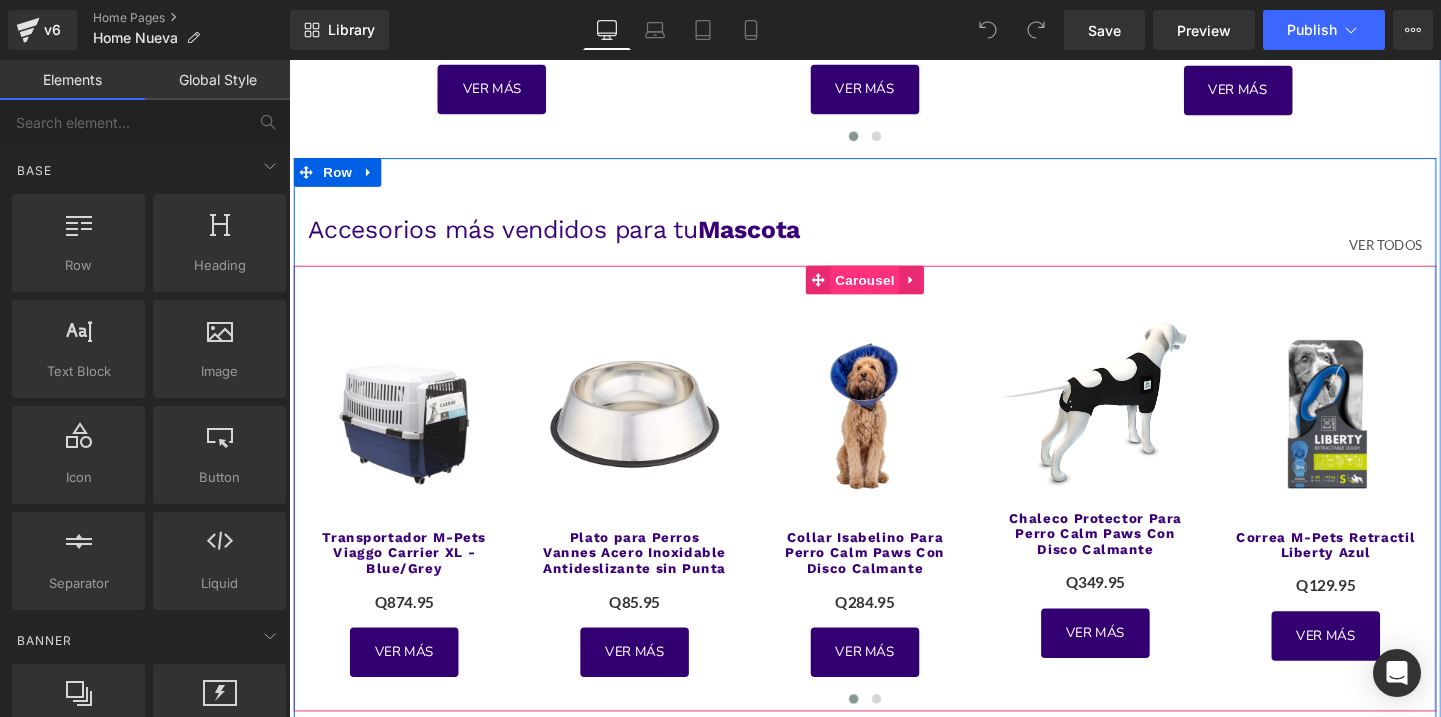 click on "Carousel" at bounding box center (894, 291) 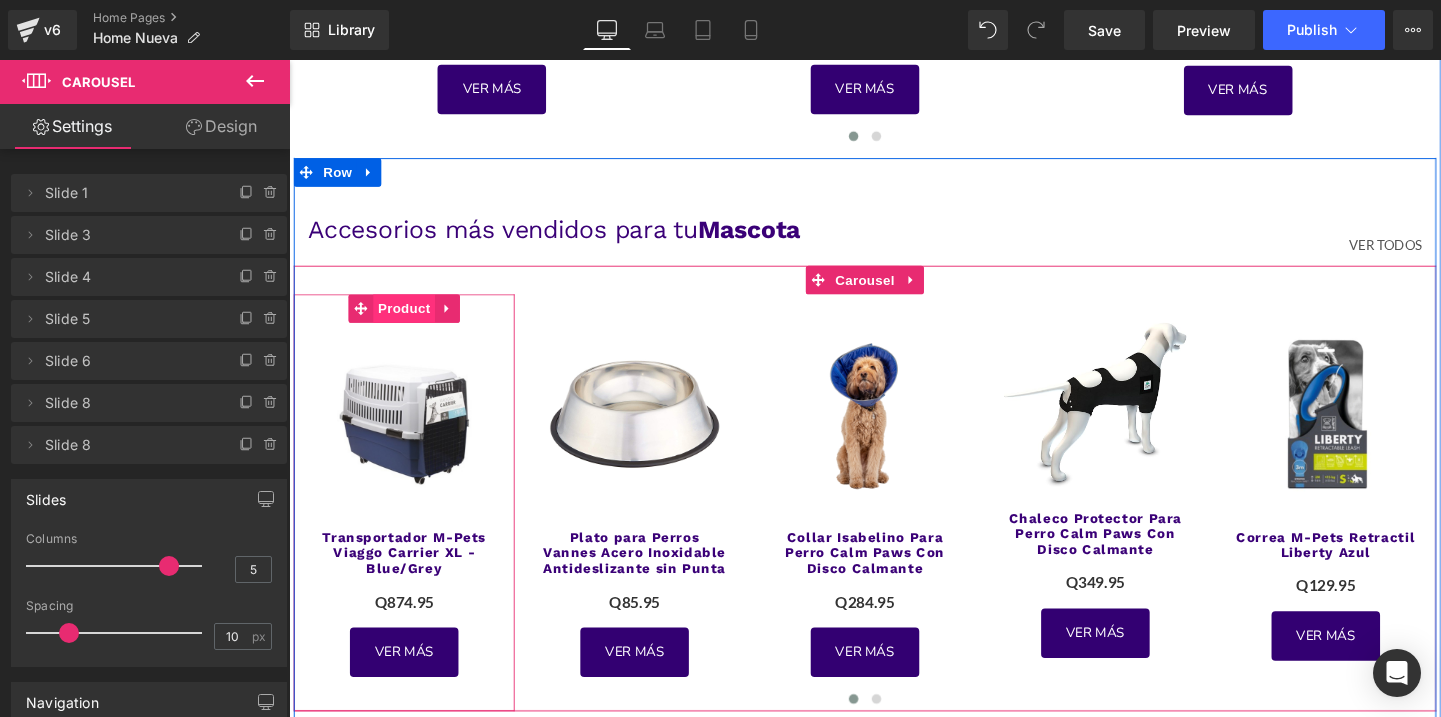 click on "Product" at bounding box center (410, 321) 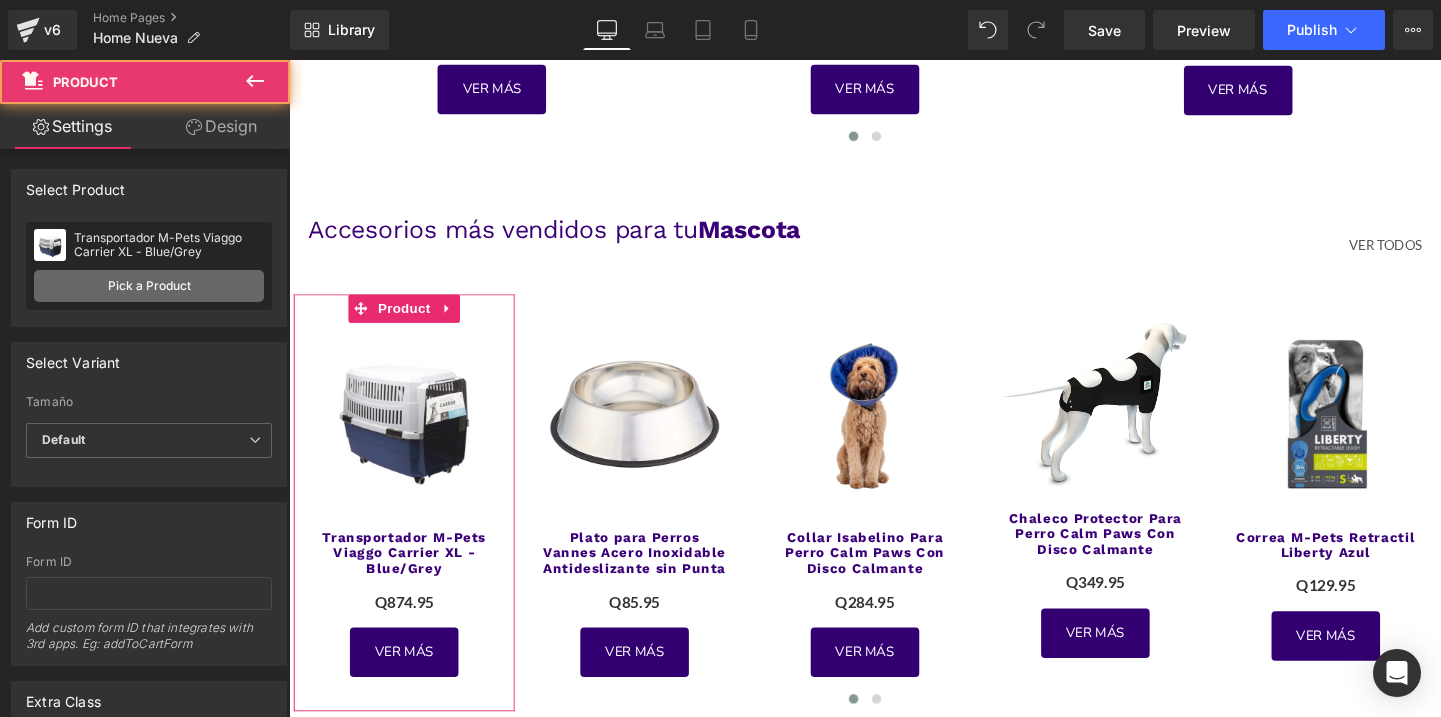 click on "Pick a Product" at bounding box center (149, 286) 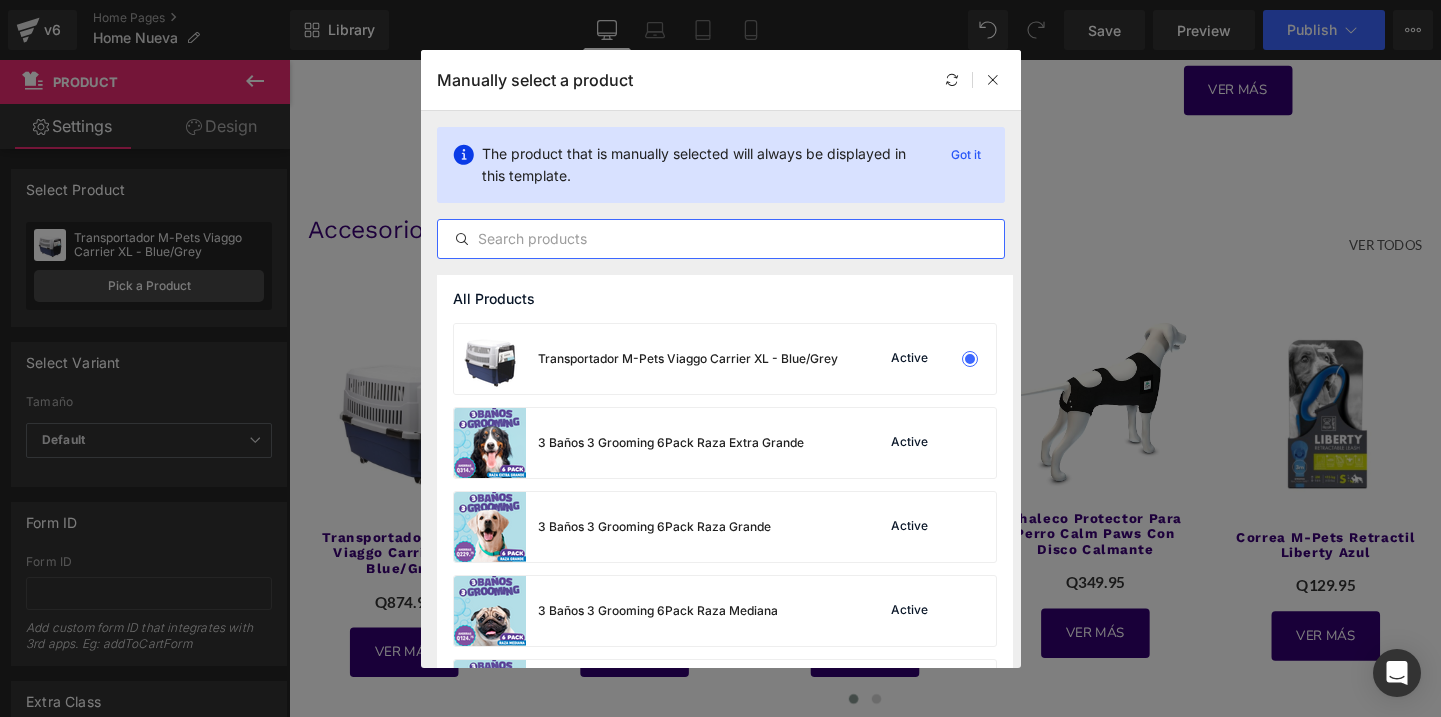 click at bounding box center (721, 239) 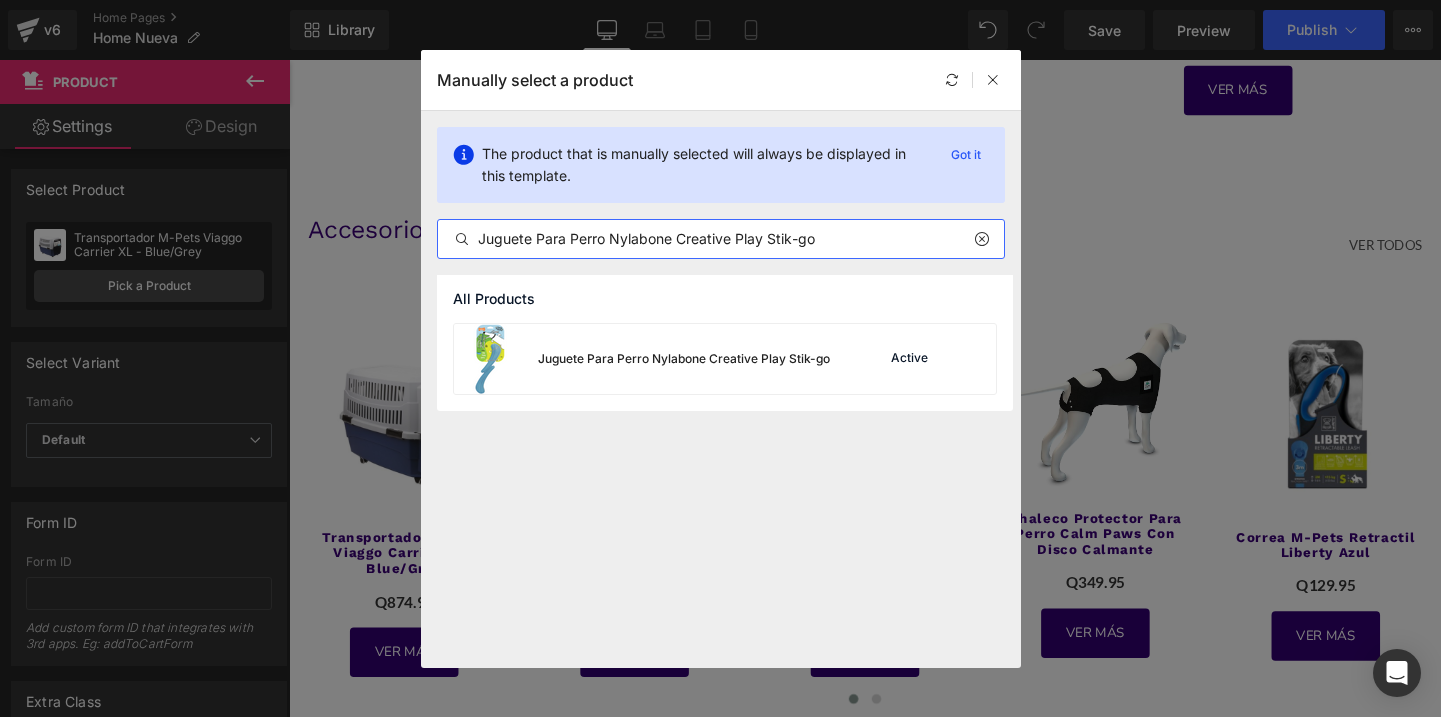 type on "Juguete Para Perro Nylabone Creative Play Stik-go" 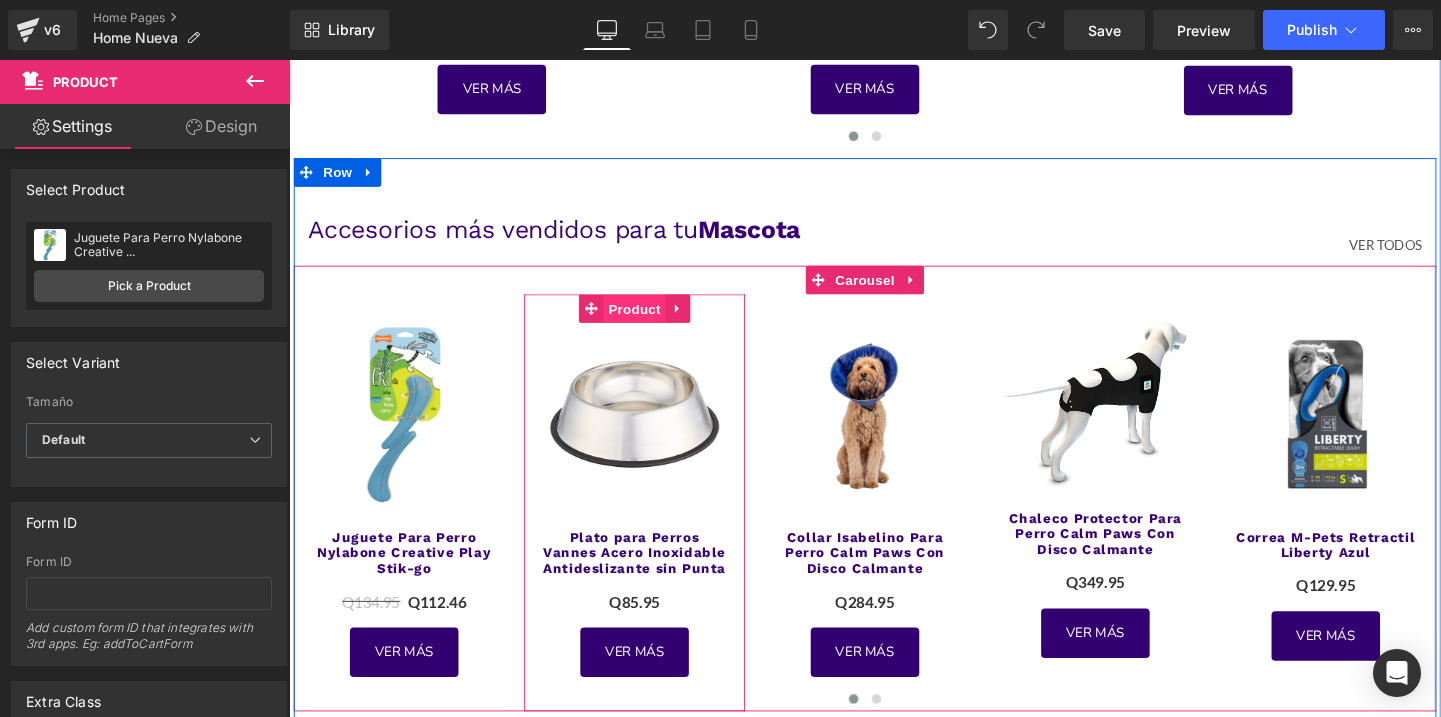 click on "Product" at bounding box center [652, 322] 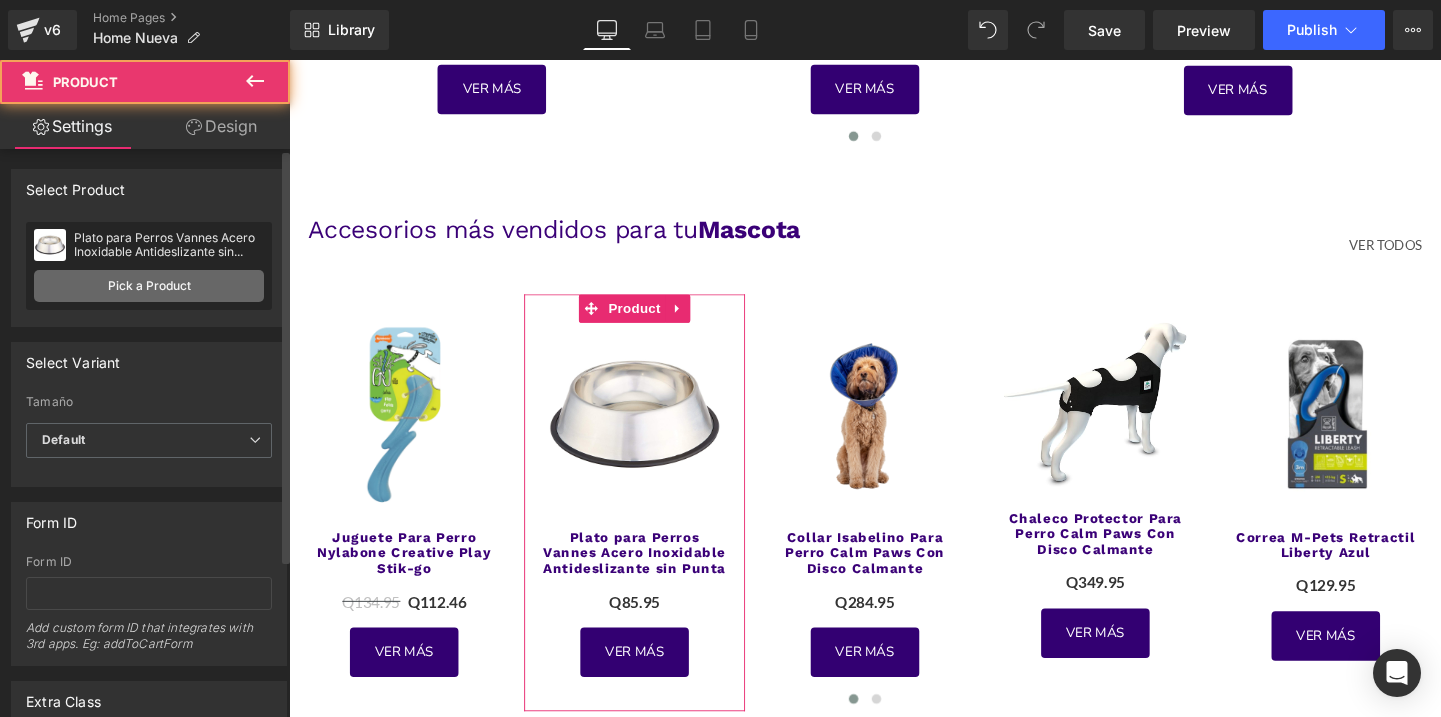 click on "Pick a Product" at bounding box center (149, 286) 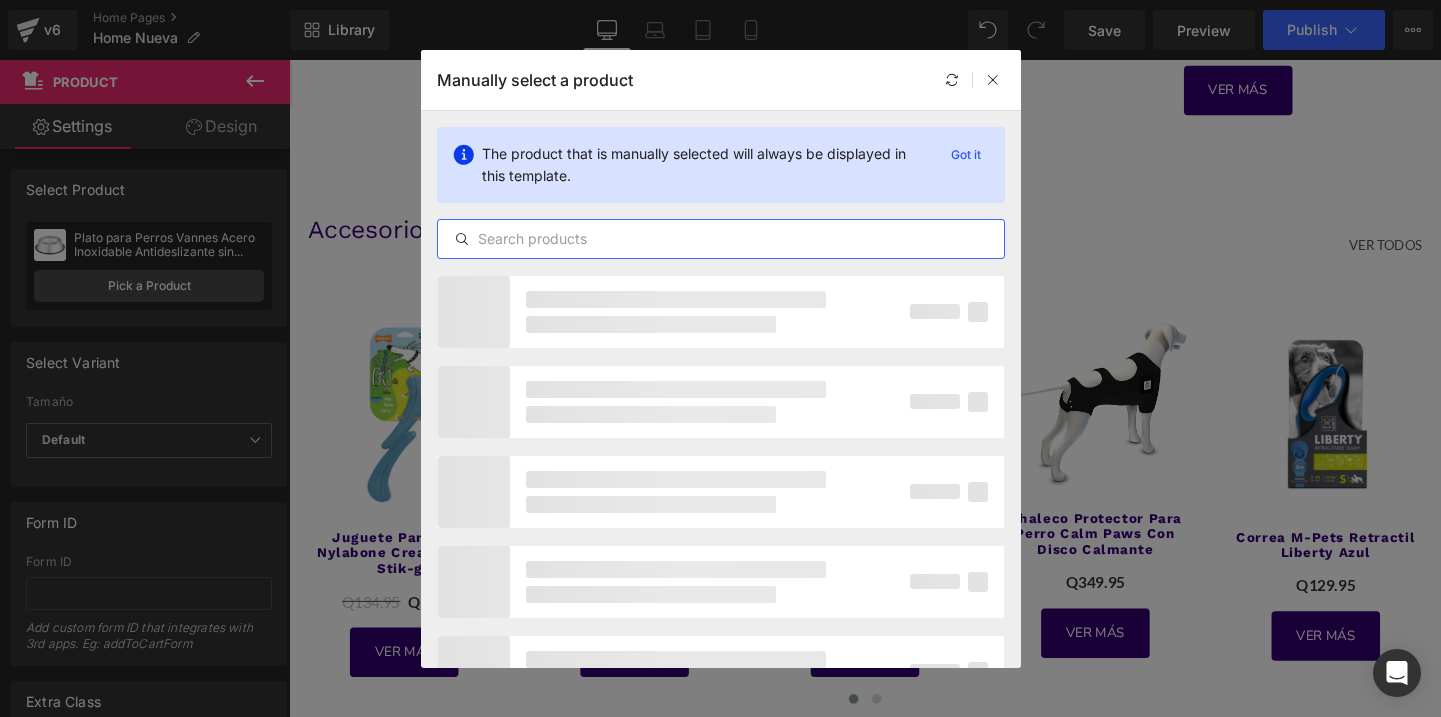 click at bounding box center (721, 239) 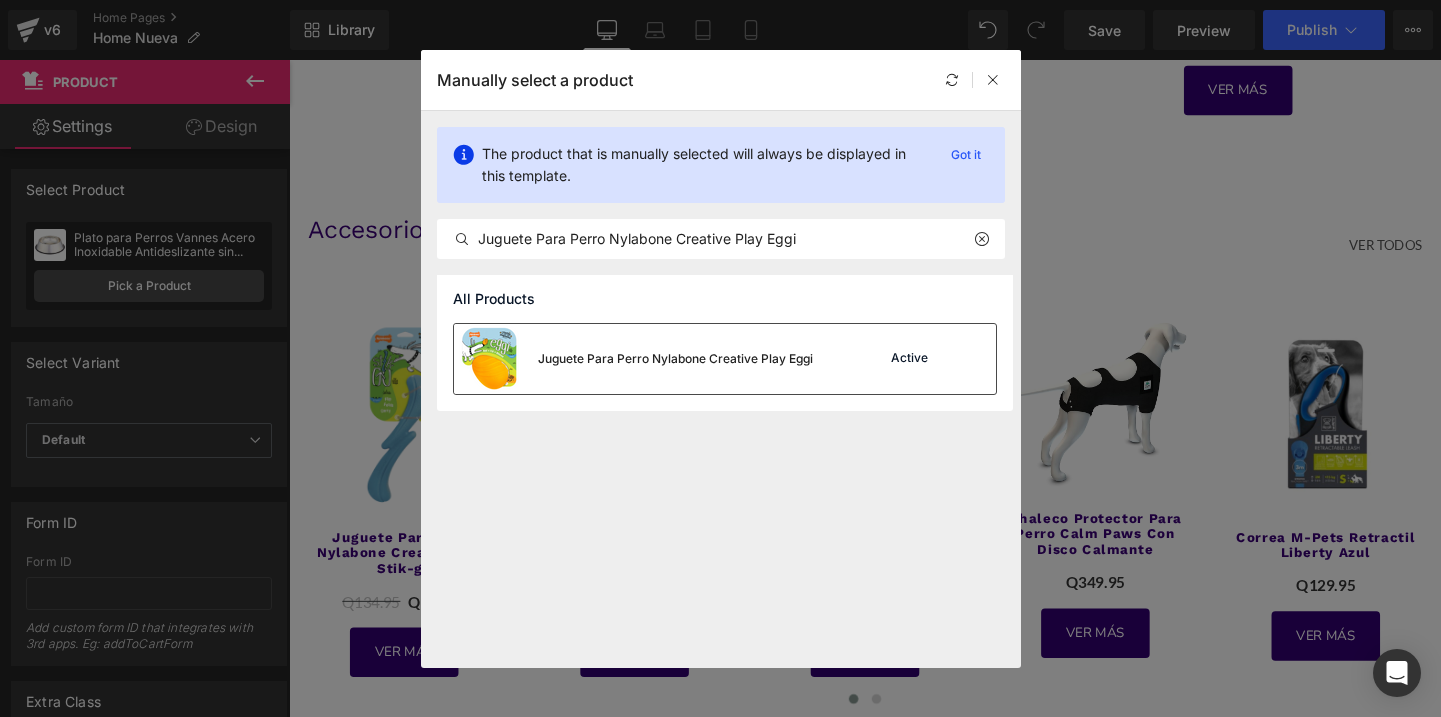 click on "Juguete Para Perro Nylabone Creative Play Eggi" at bounding box center (675, 359) 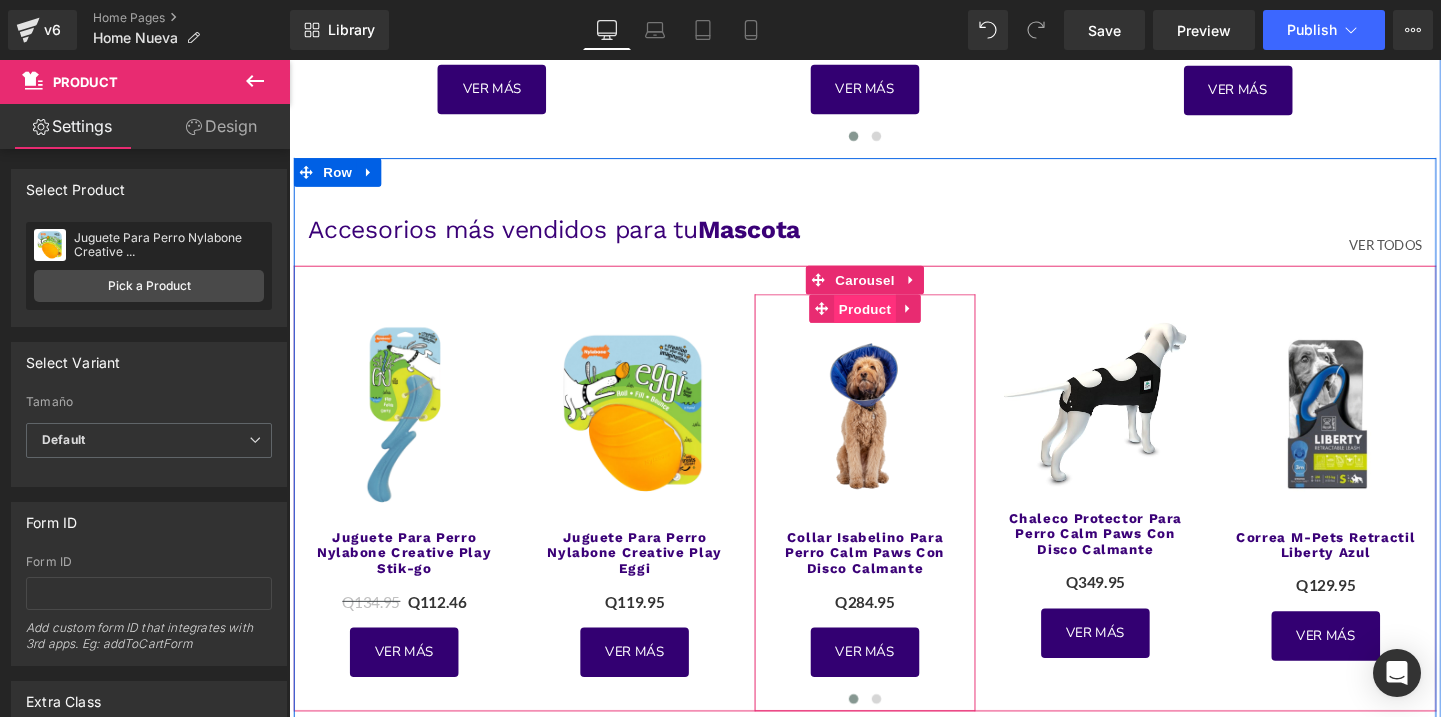 click on "Product" at bounding box center [894, 322] 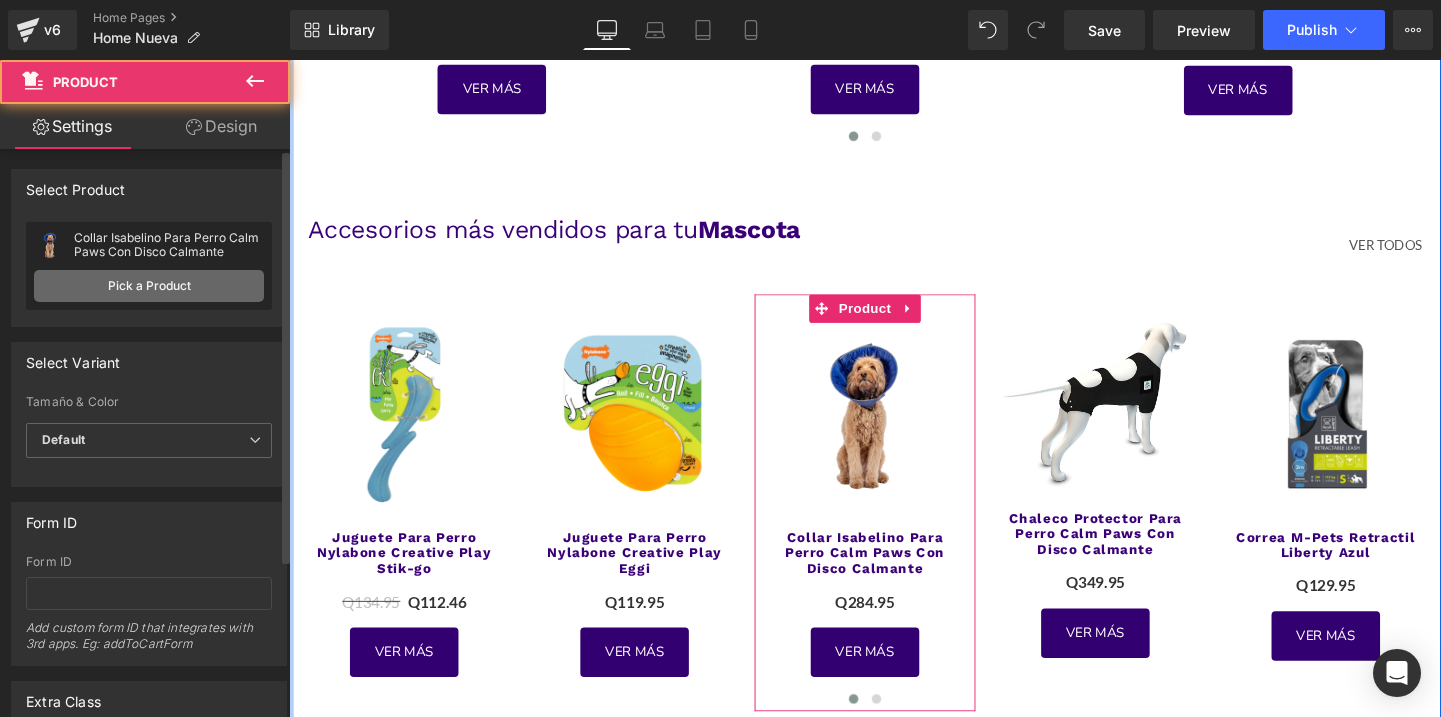 click on "Pick a Product" at bounding box center [149, 286] 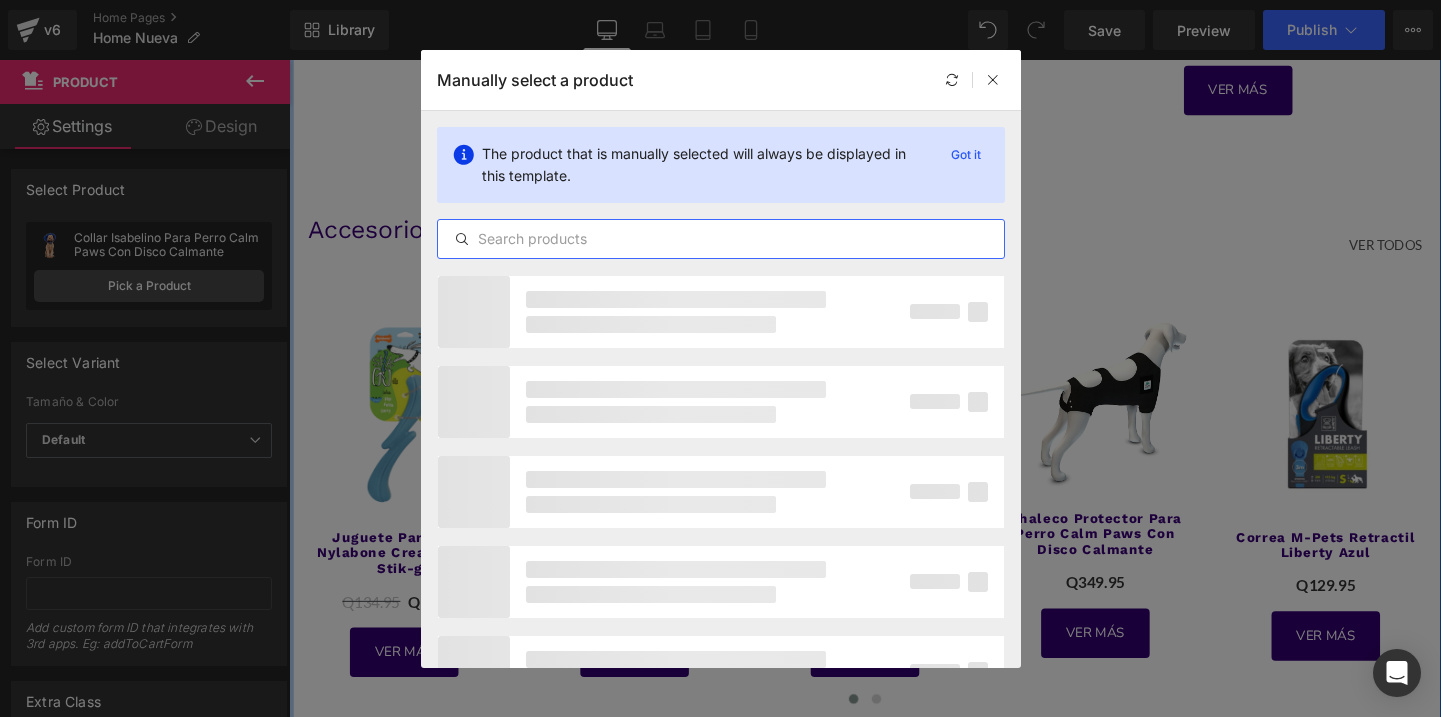 click at bounding box center [721, 239] 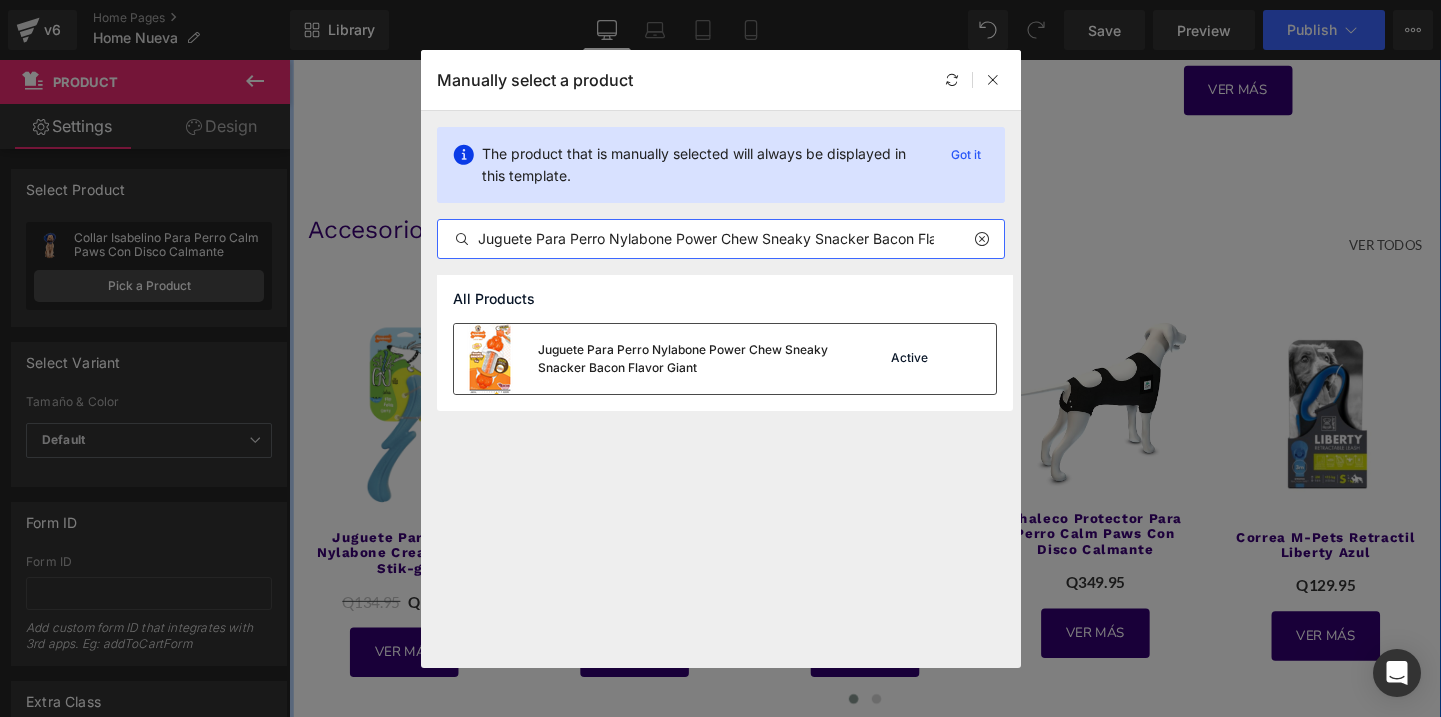 type on "Juguete Para Perro Nylabone Power Chew Sneaky Snacker Bacon Flavor Giant" 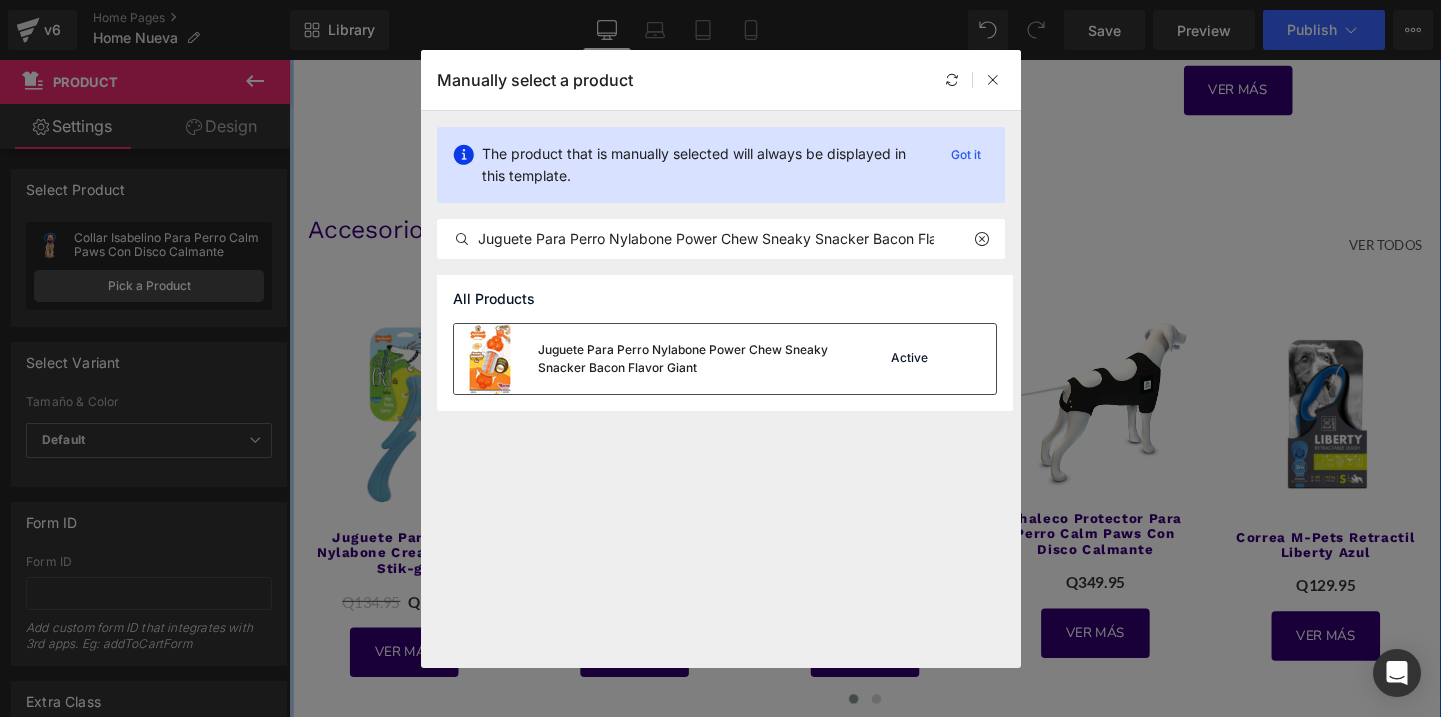 click on "Juguete Para Perro Nylabone Power Chew Sneaky Snacker Bacon Flavor Giant" at bounding box center [646, 359] 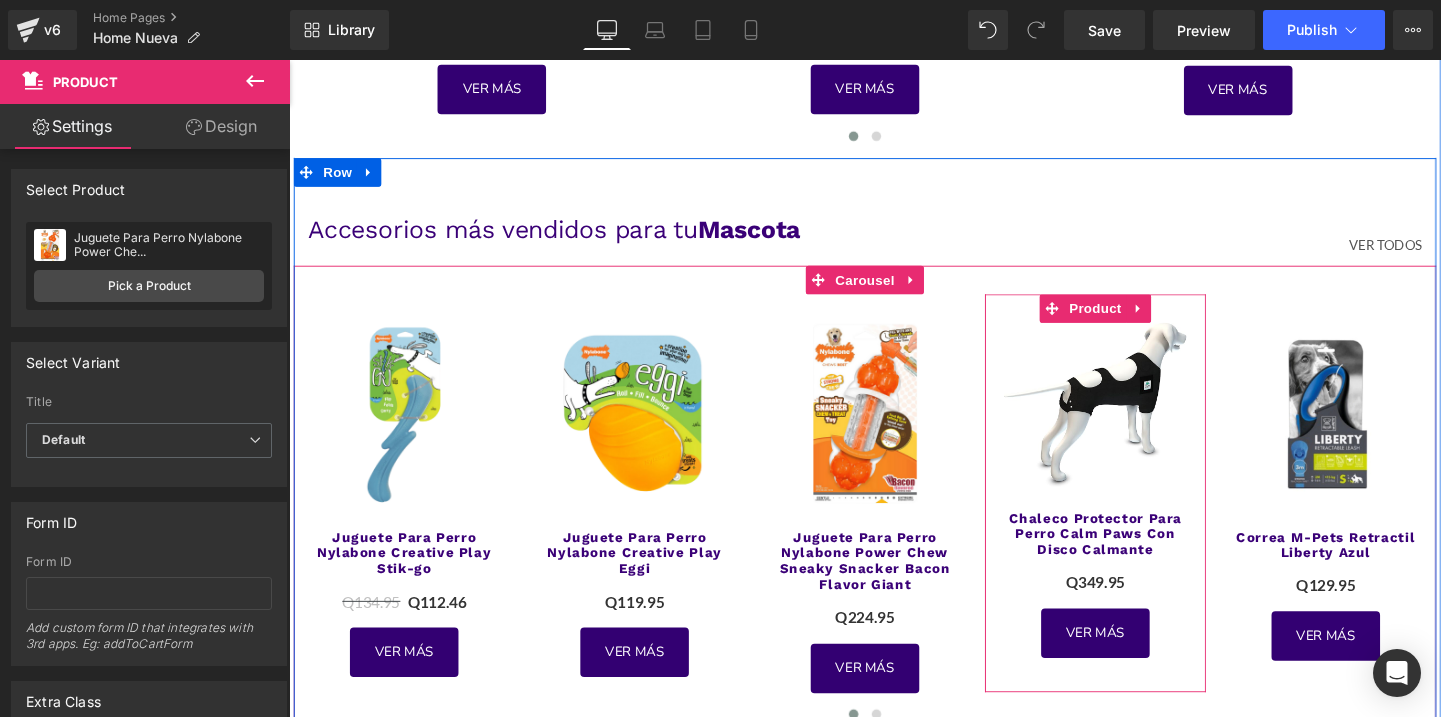 click on "Product" at bounding box center (1136, 321) 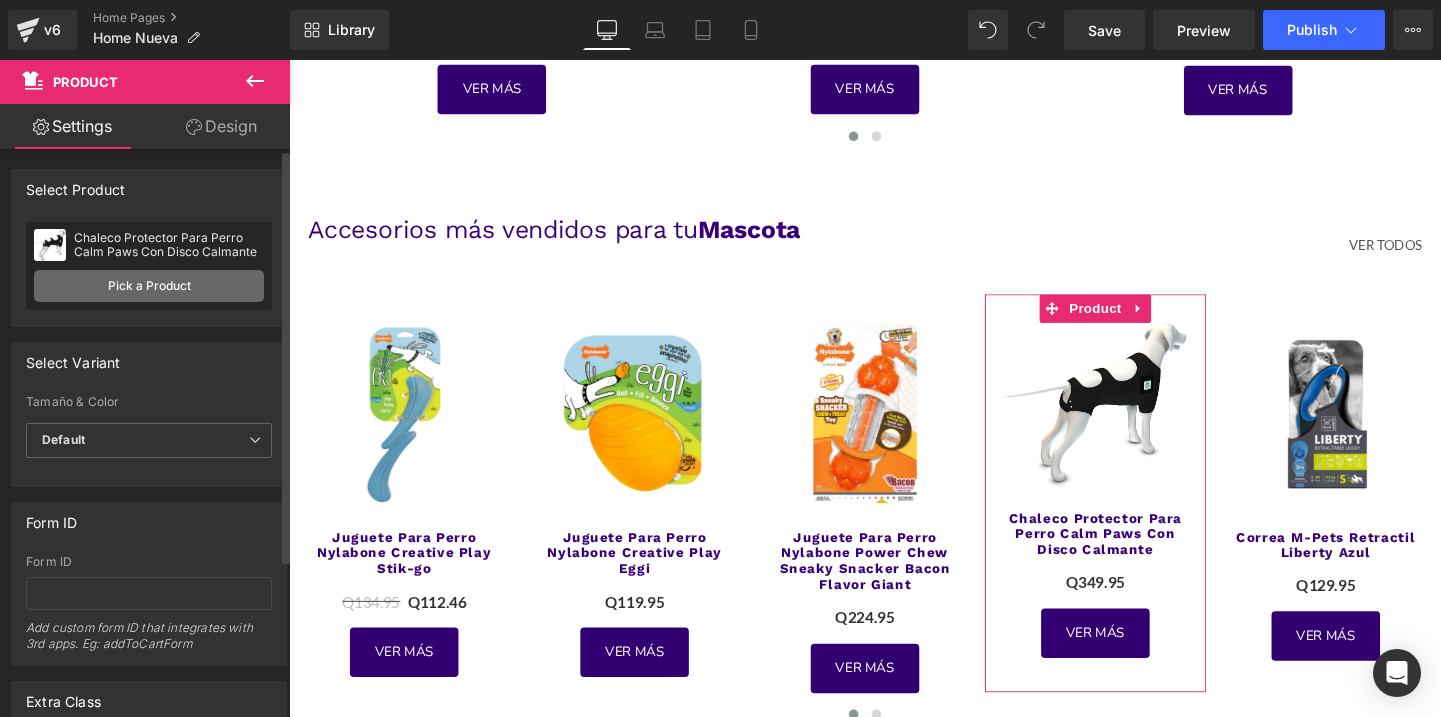 click on "Pick a Product" at bounding box center (149, 286) 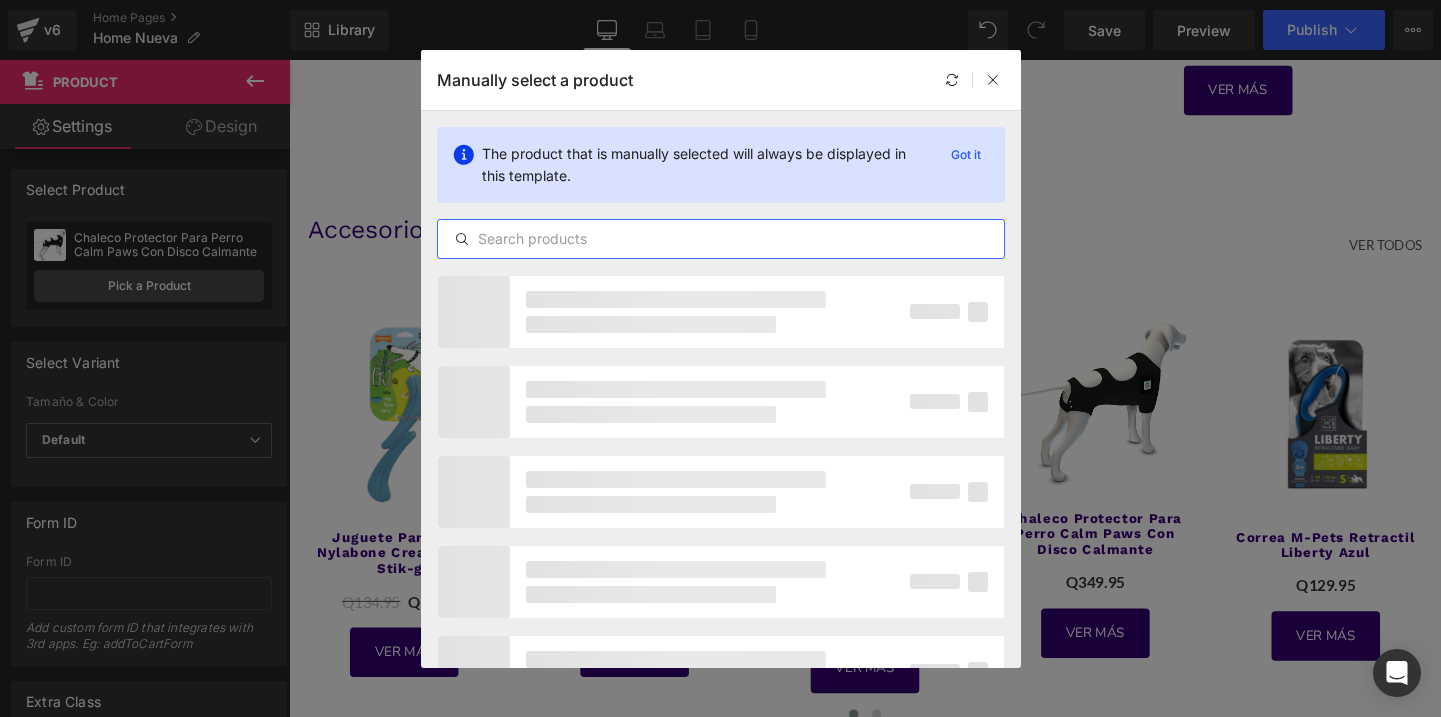 click at bounding box center [721, 239] 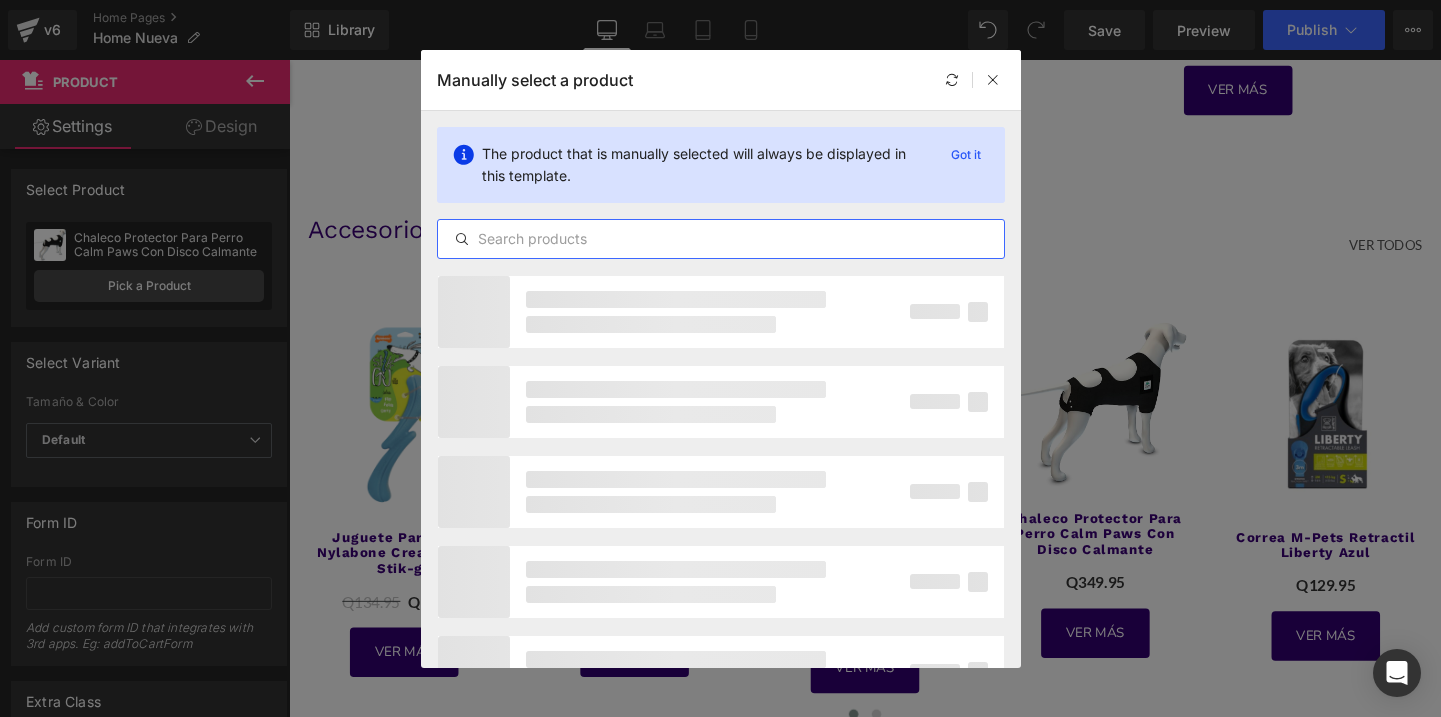 paste on "Juguete Para Perro M-Pets Anillo Flotante Multicolor" 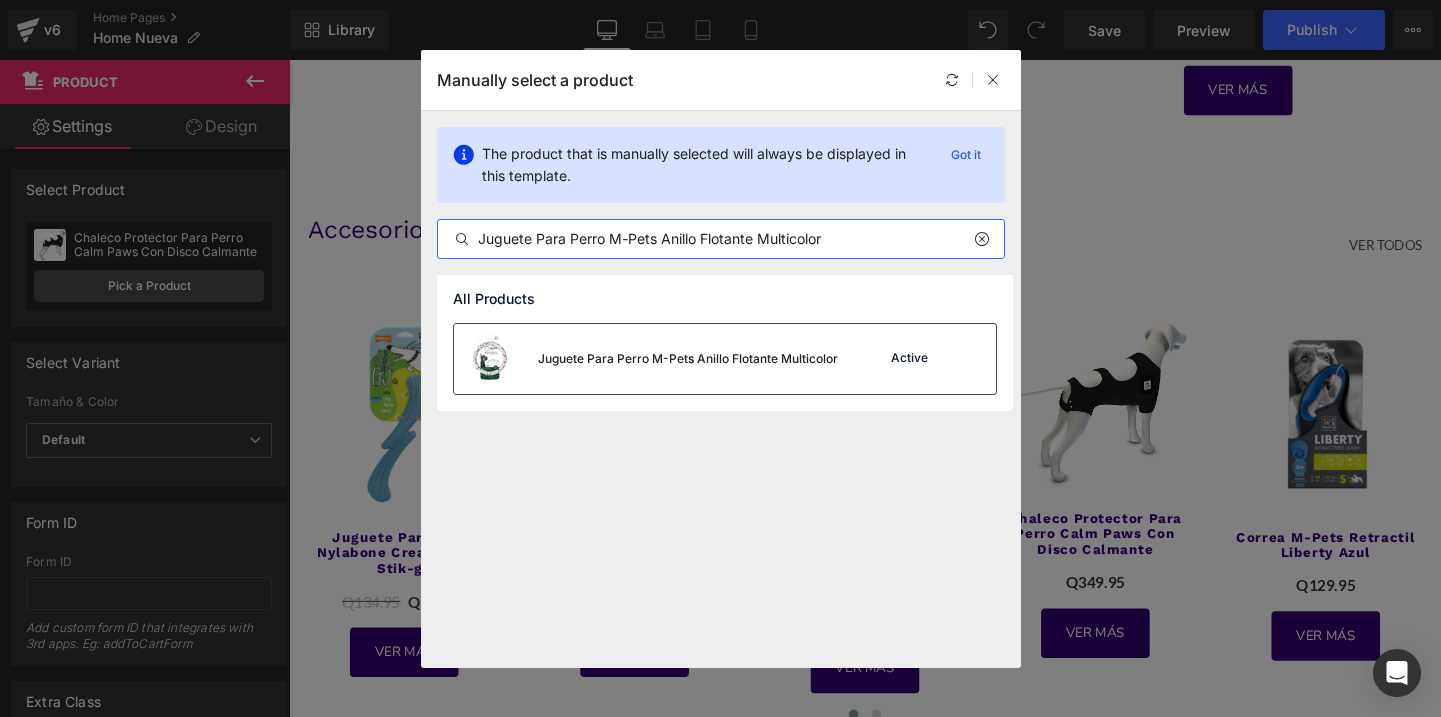 type on "Juguete Para Perro M-Pets Anillo Flotante Multicolor" 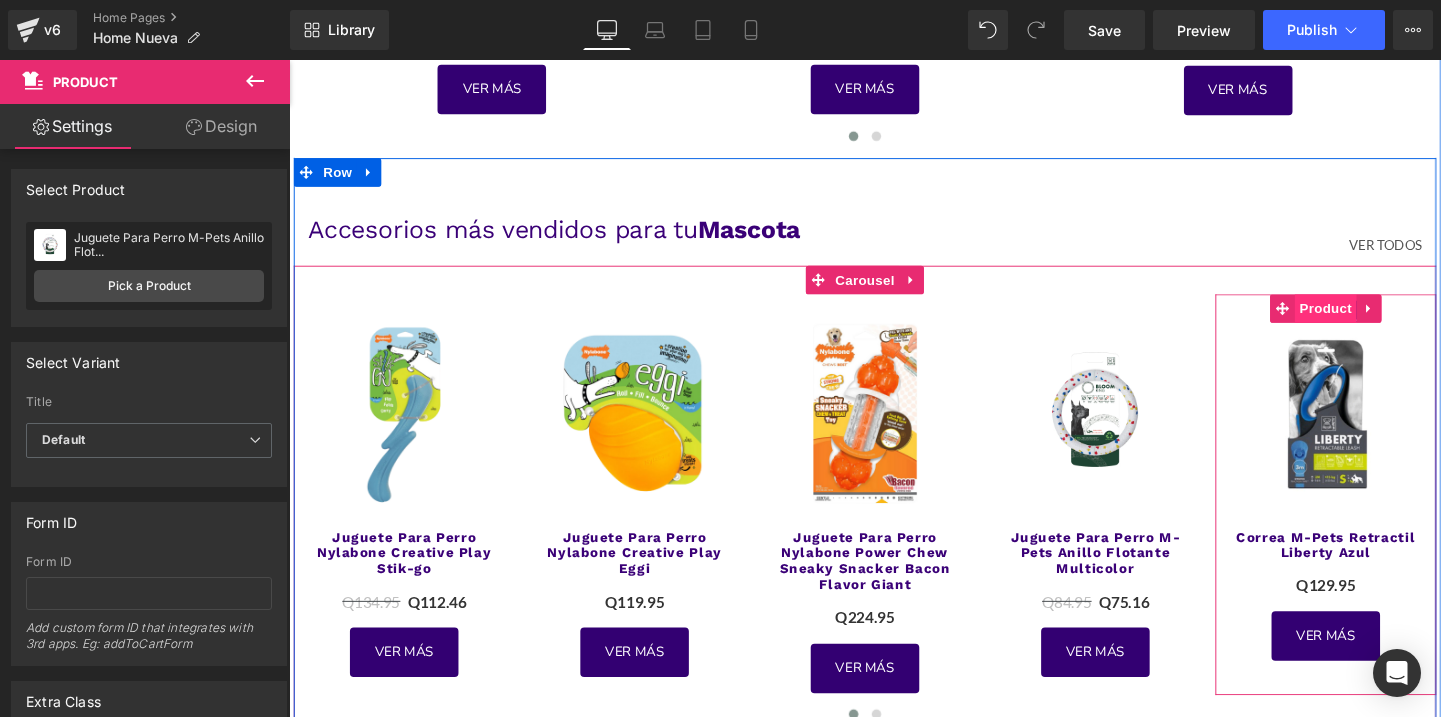 click on "Product" at bounding box center [1378, 321] 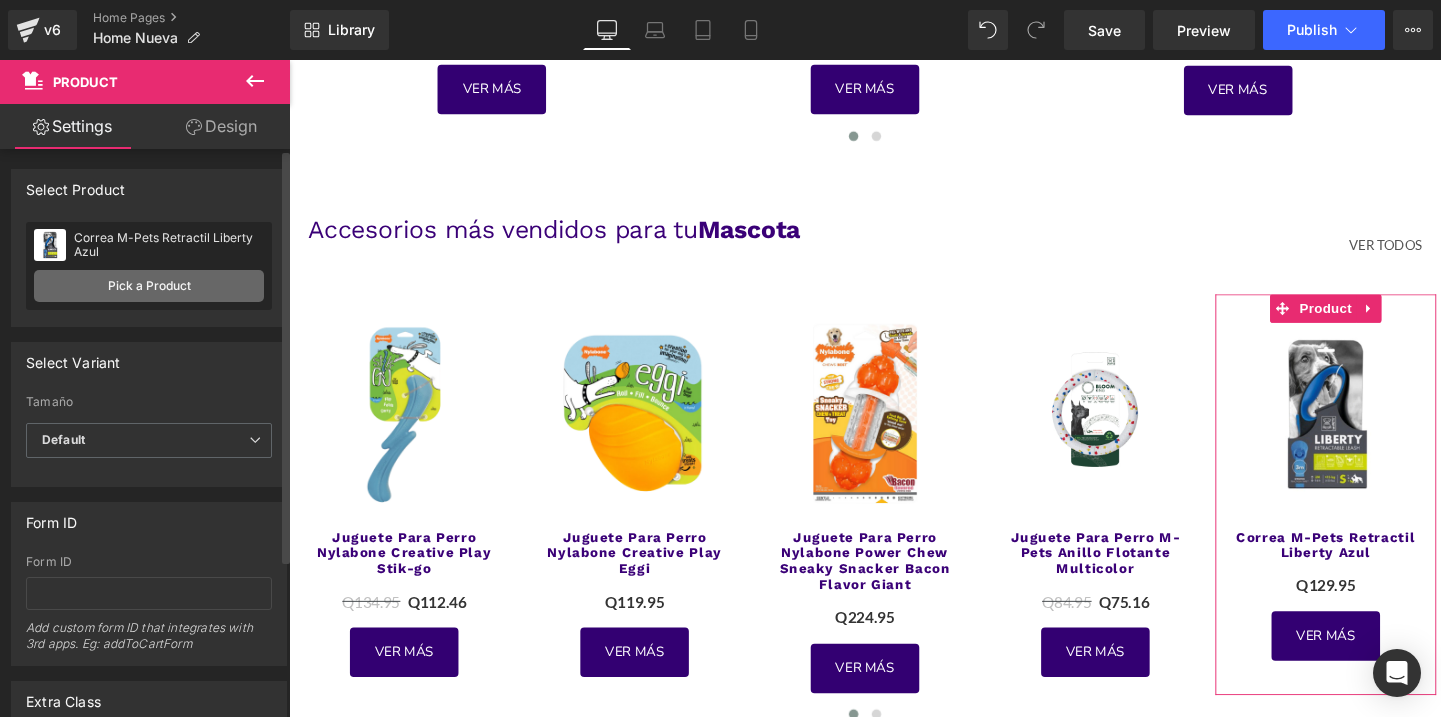 click on "Pick a Product" at bounding box center [149, 286] 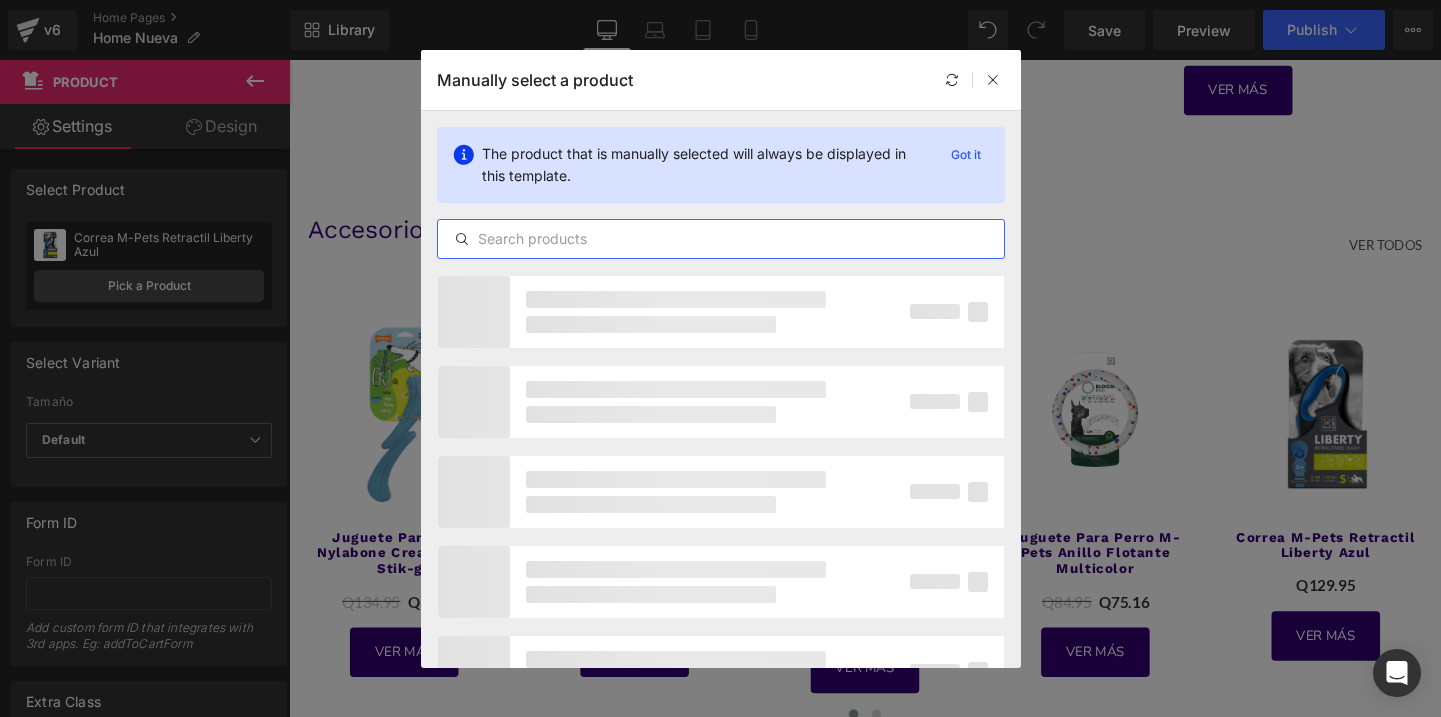 click at bounding box center (721, 239) 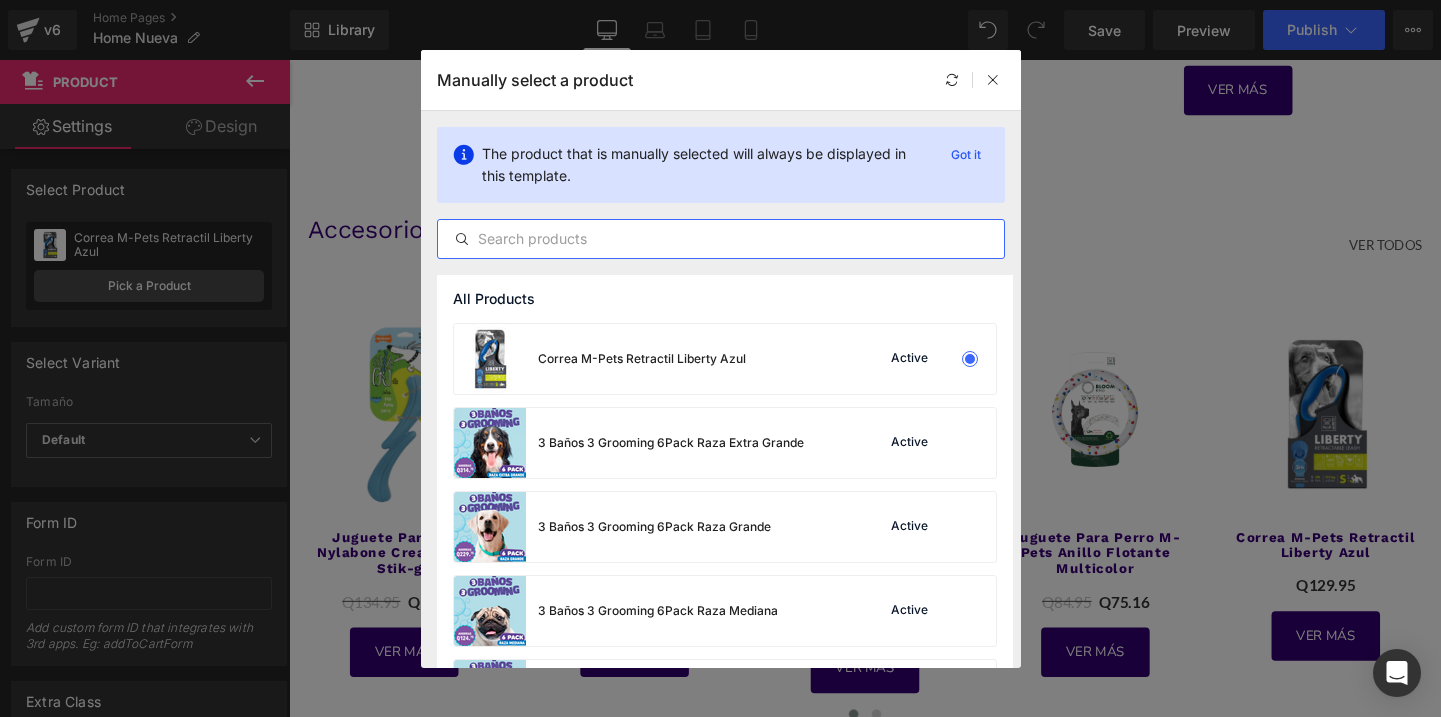 paste on "Juguete Para Perro M-Pets Rueda Flotante" 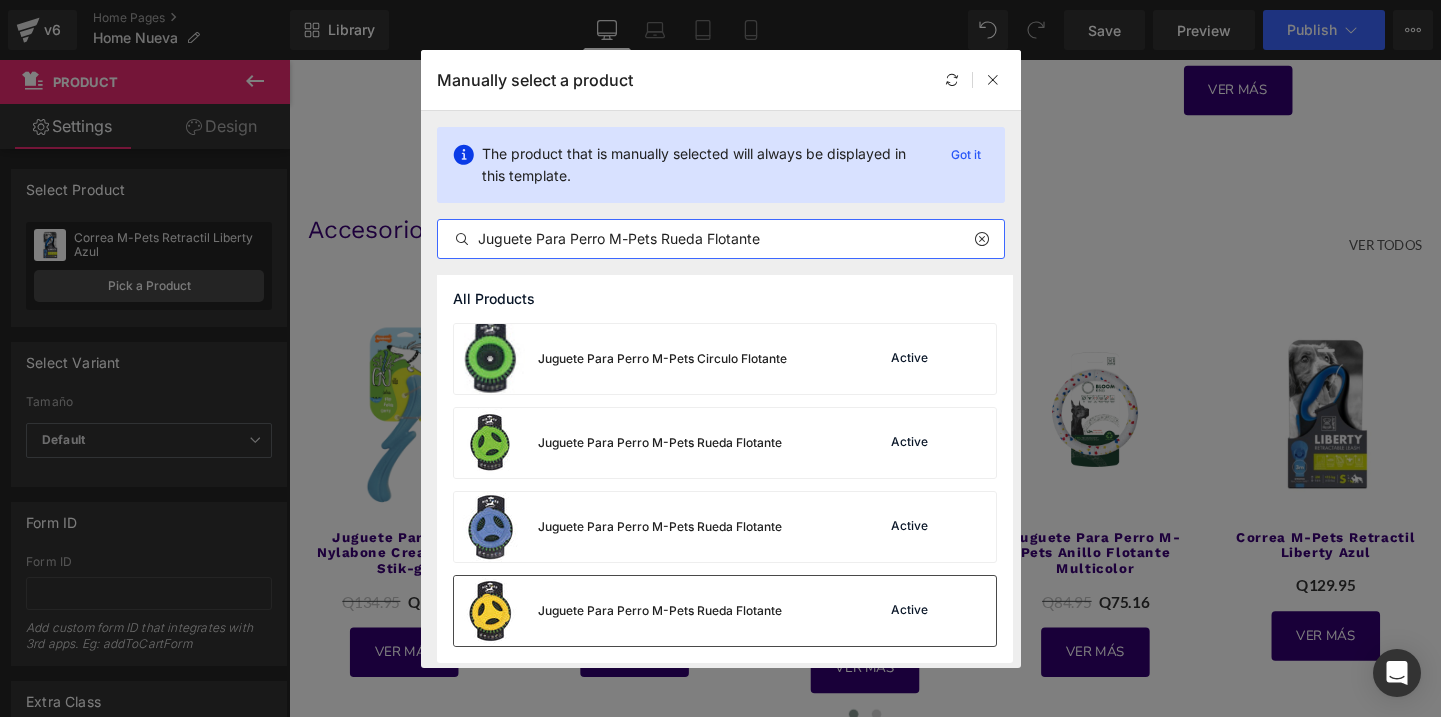 type on "Juguete Para Perro M-Pets Rueda Flotante" 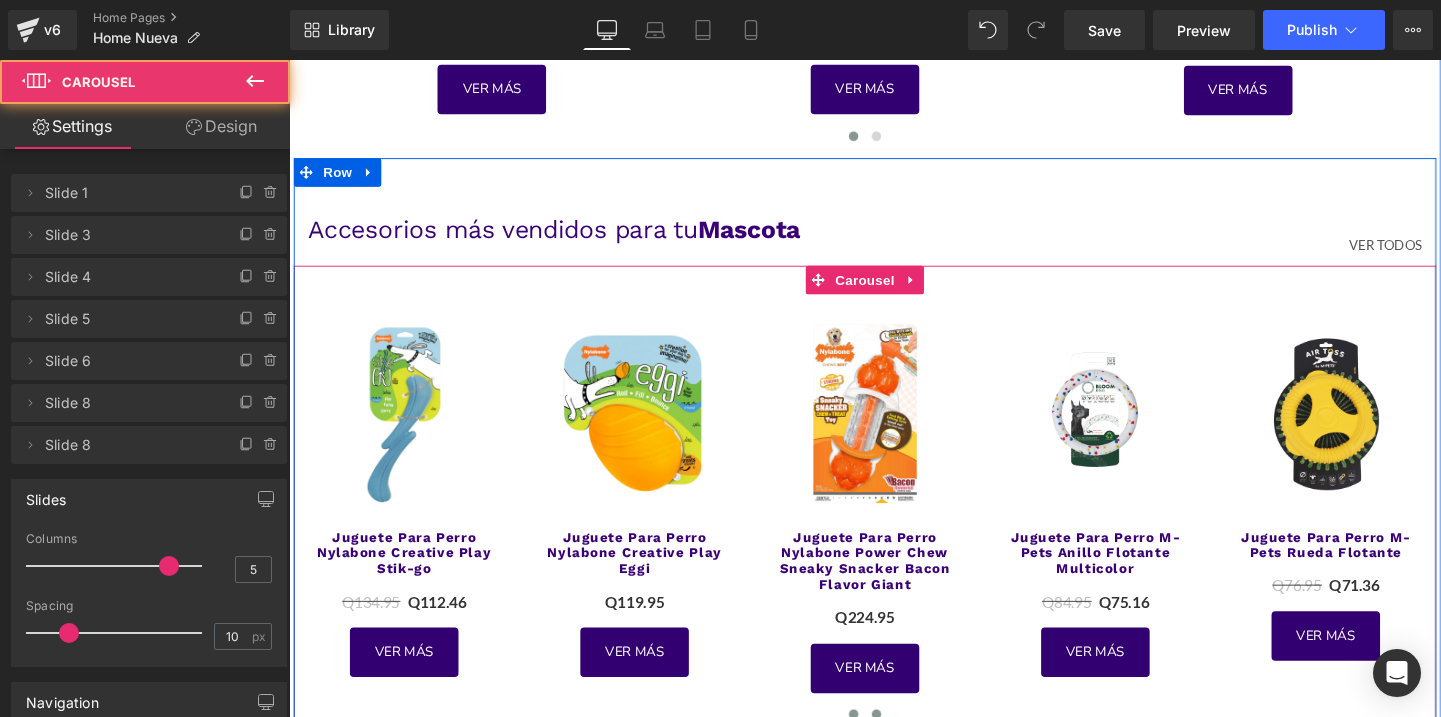 click at bounding box center [906, 747] 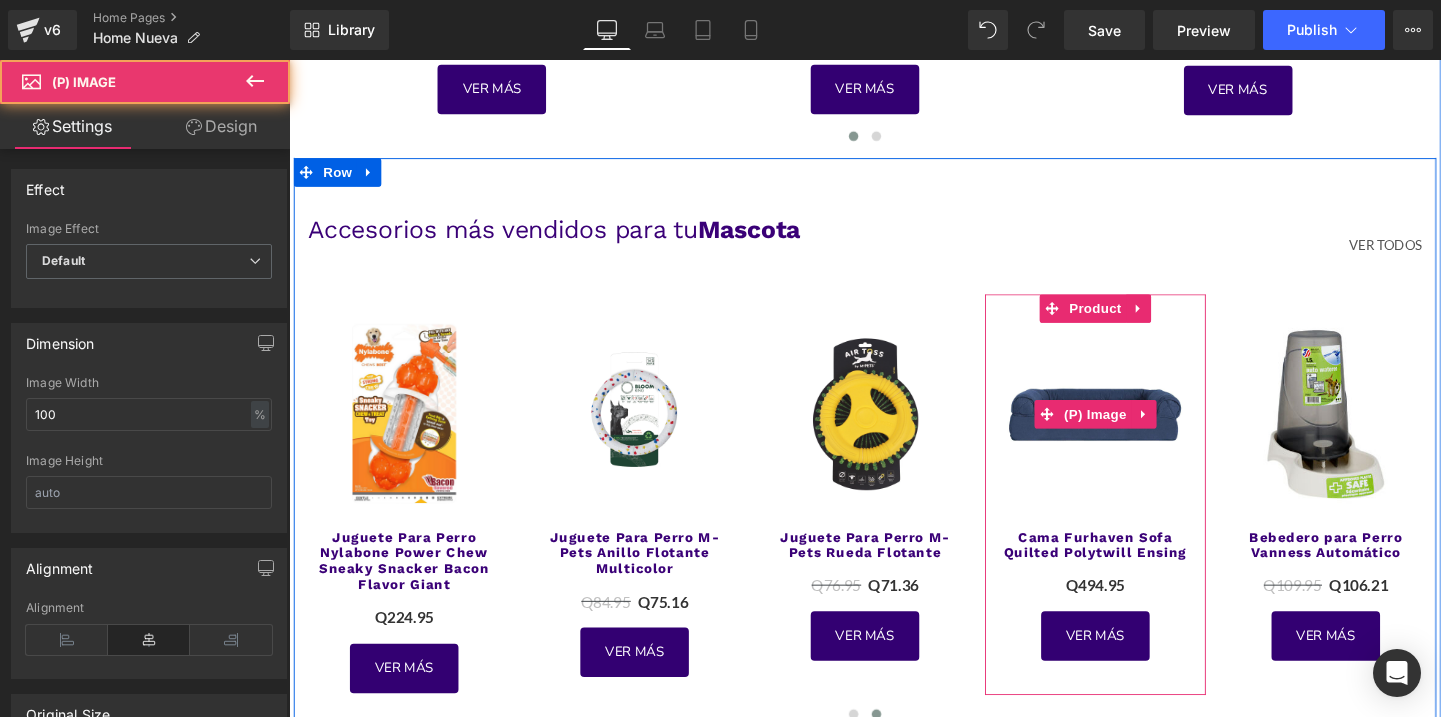 click at bounding box center [1136, 432] 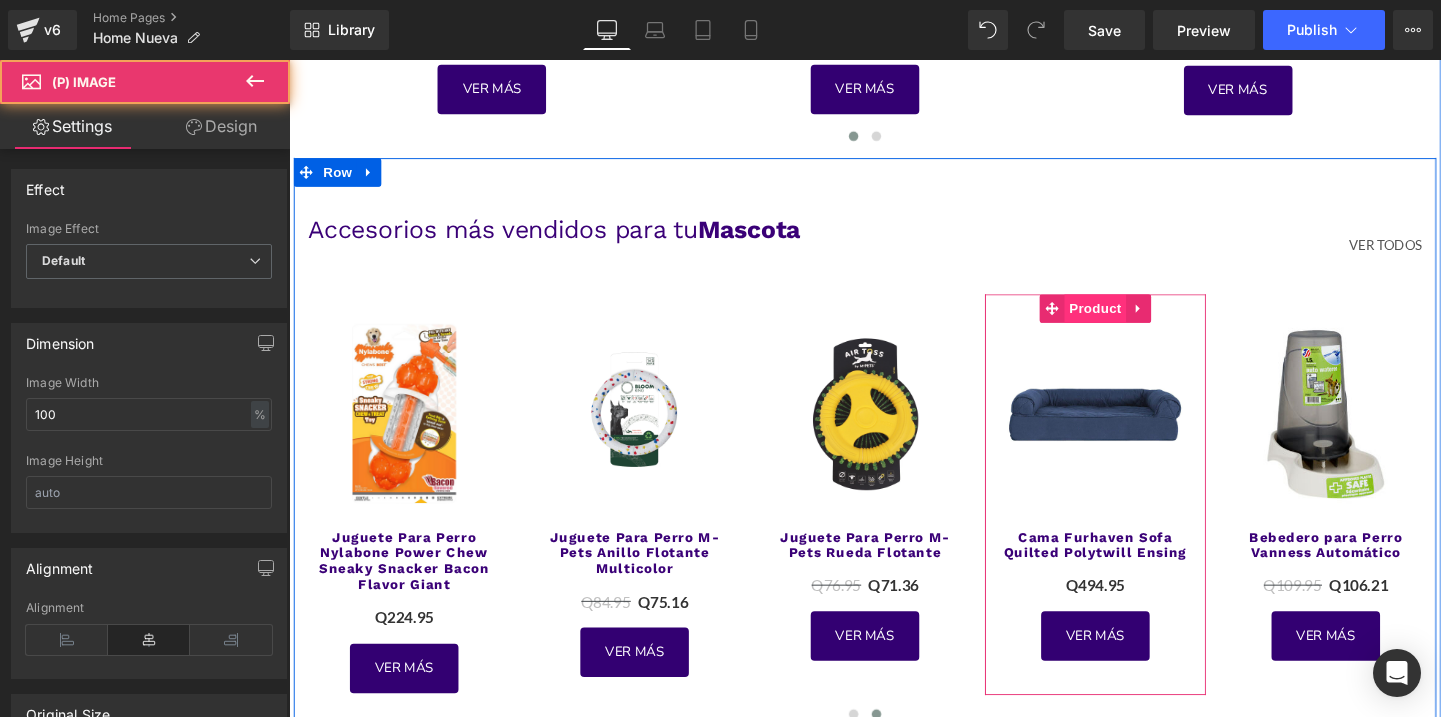 click on "Product" at bounding box center (1136, 321) 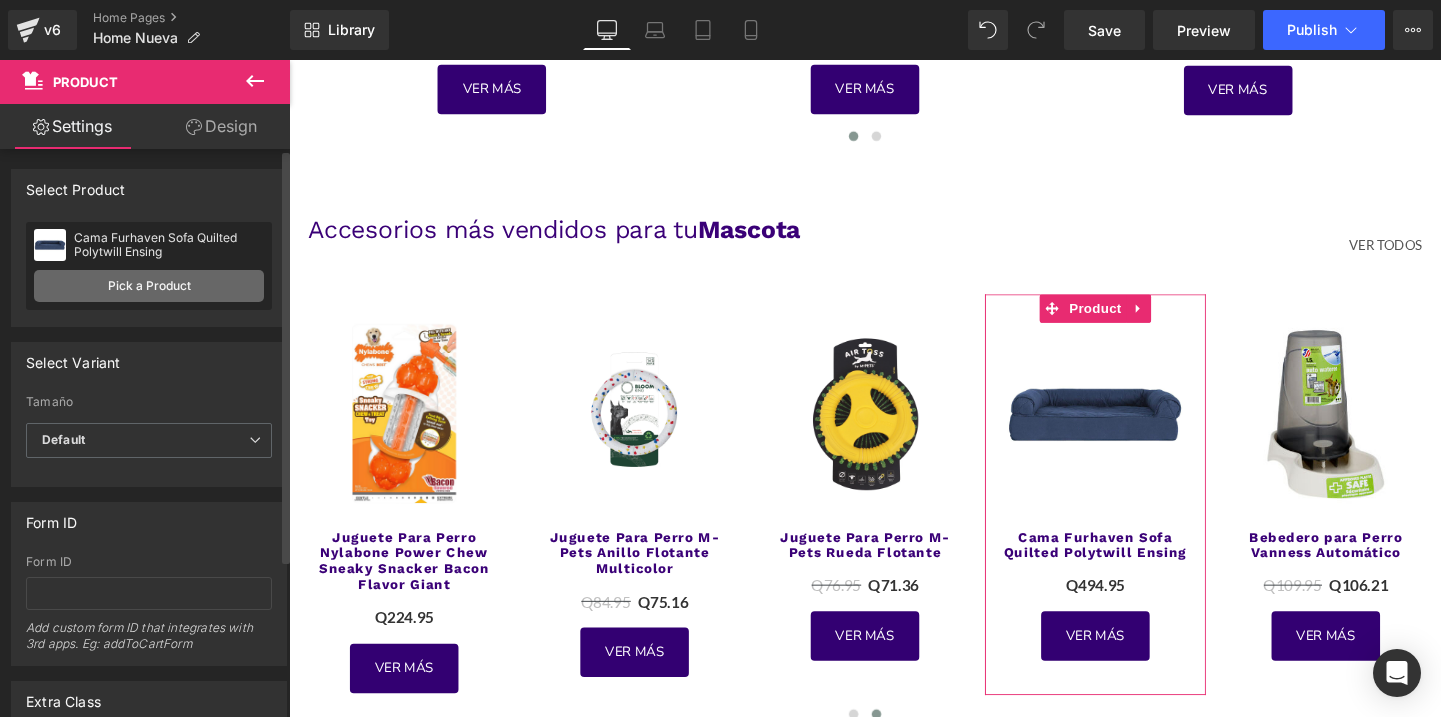click on "Pick a Product" at bounding box center [149, 286] 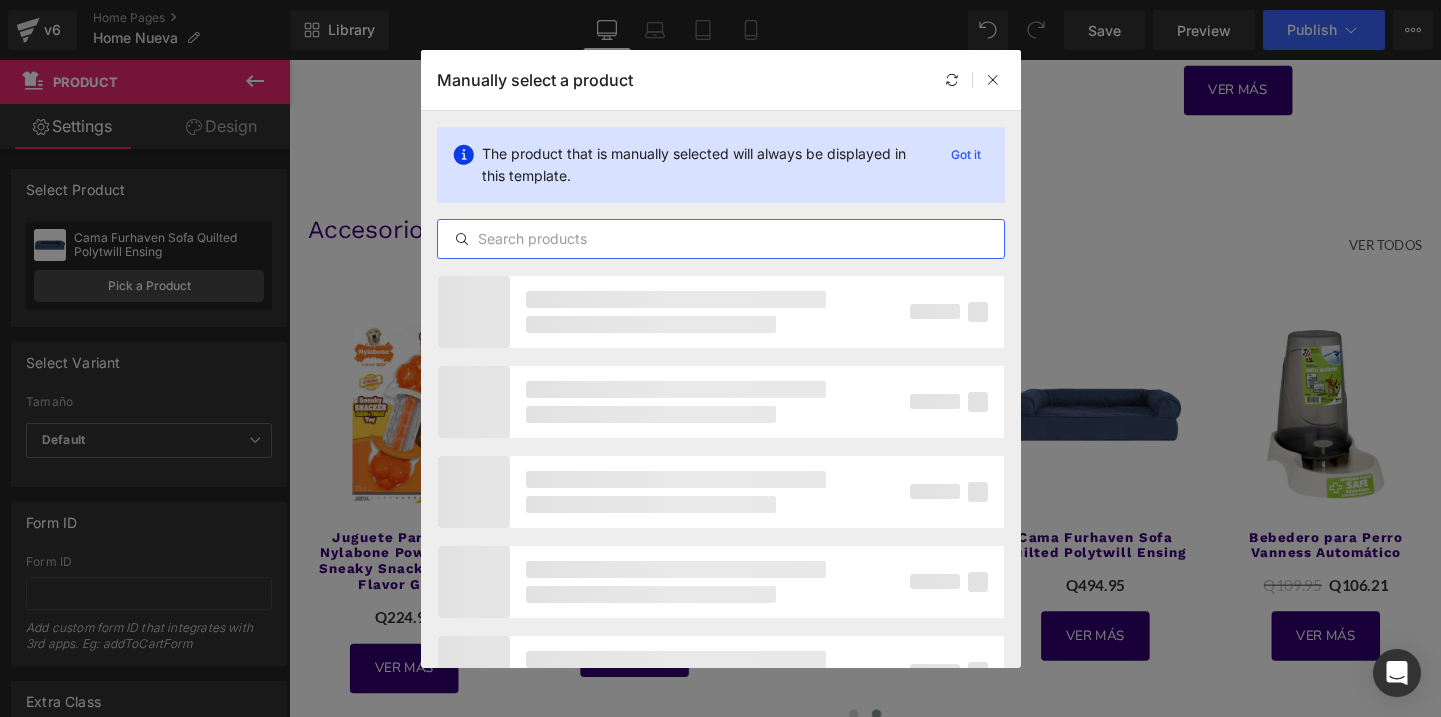 click at bounding box center [721, 239] 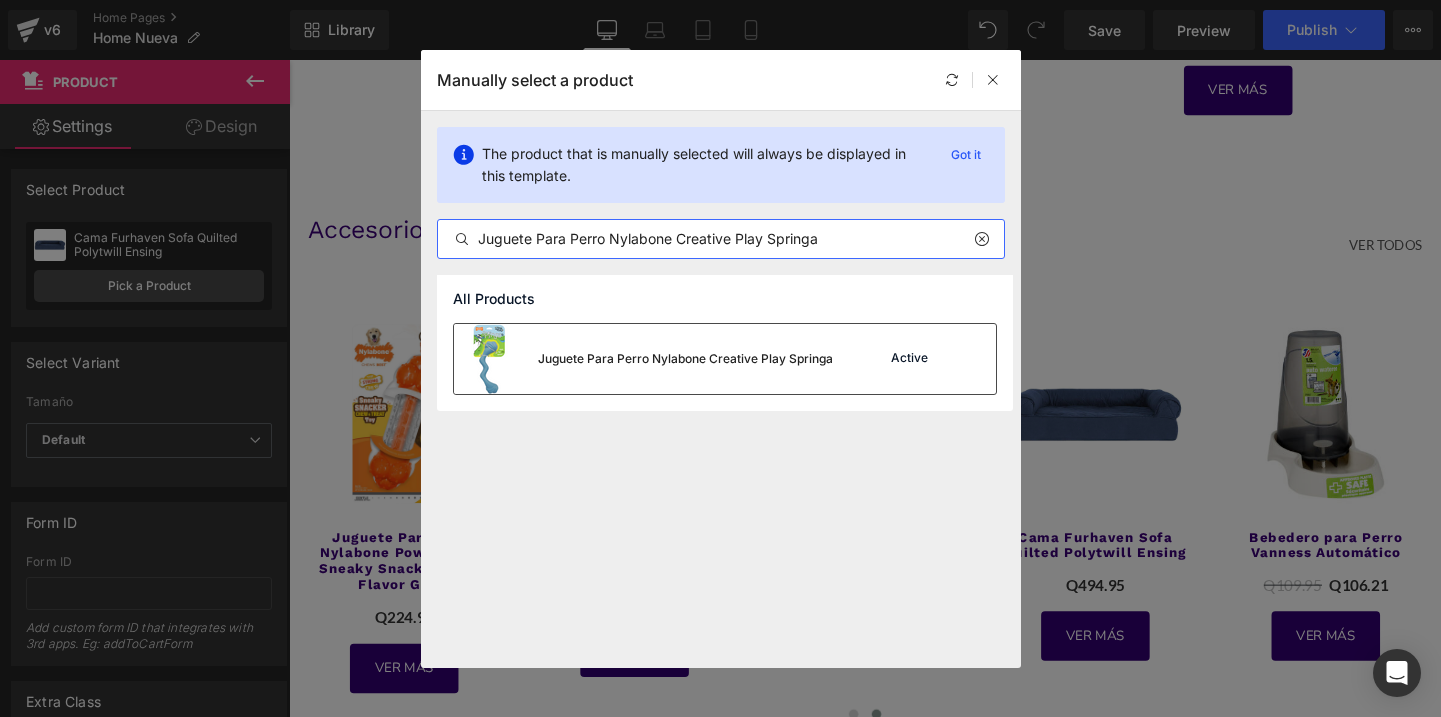 type on "Juguete Para Perro Nylabone Creative Play Springa" 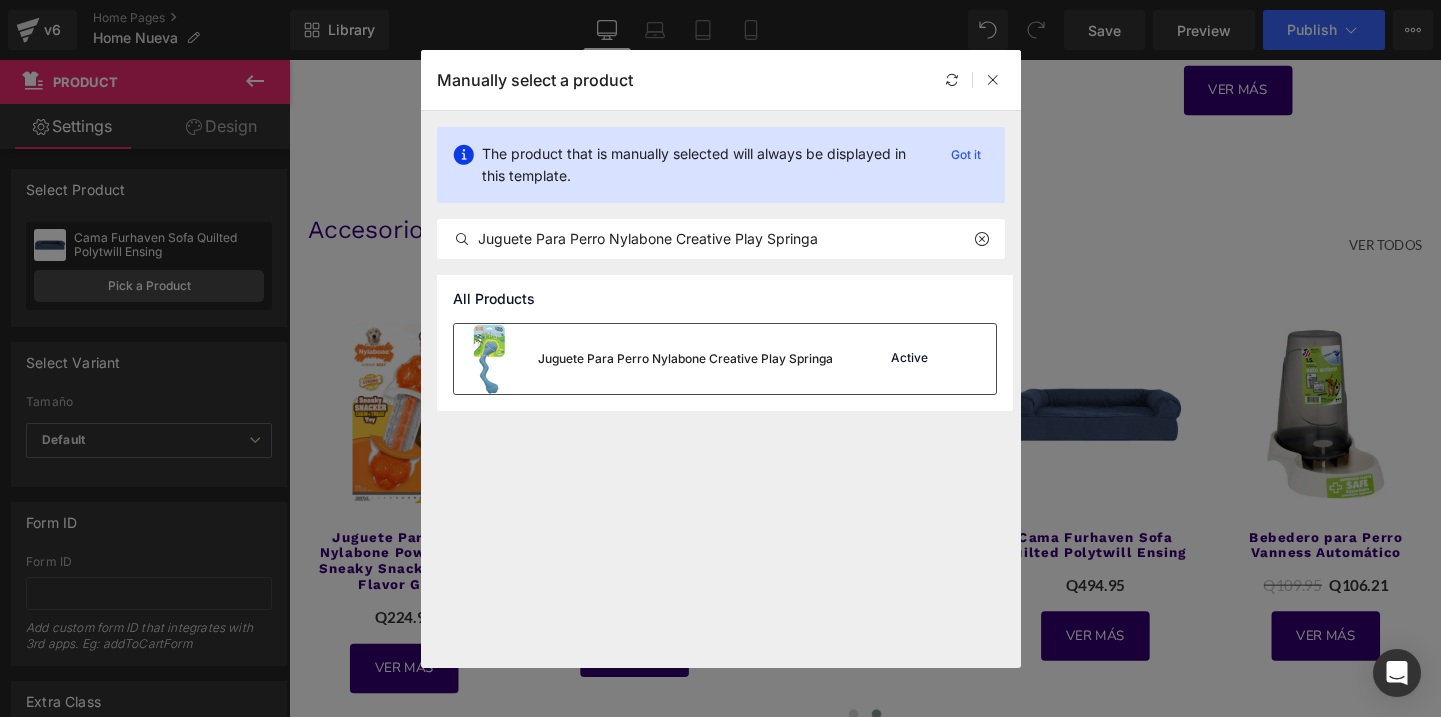 click on "Juguete Para Perro Nylabone Creative Play Springa" at bounding box center (643, 359) 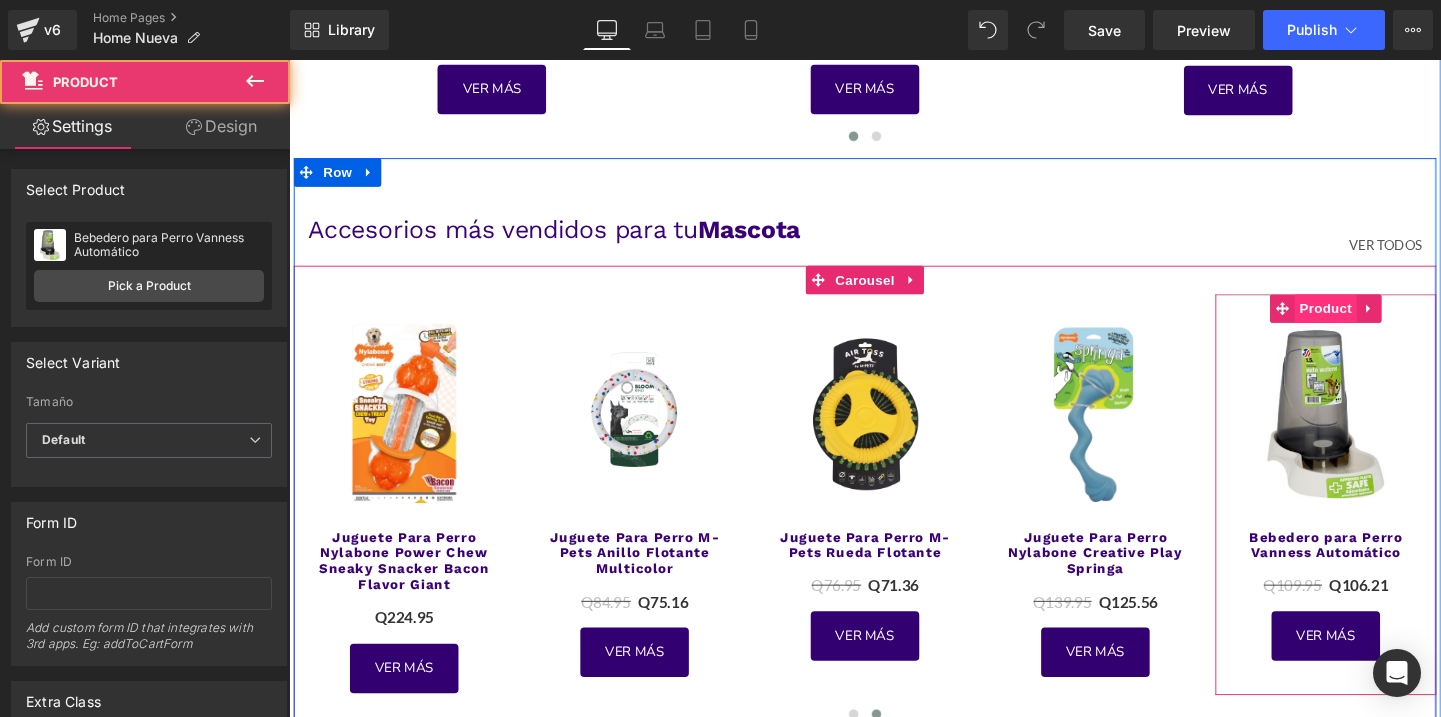 click on "Bebedero para Perro Vanness Automático Q109.95 Q106.21 VER MÁS Product" at bounding box center (1378, 516) 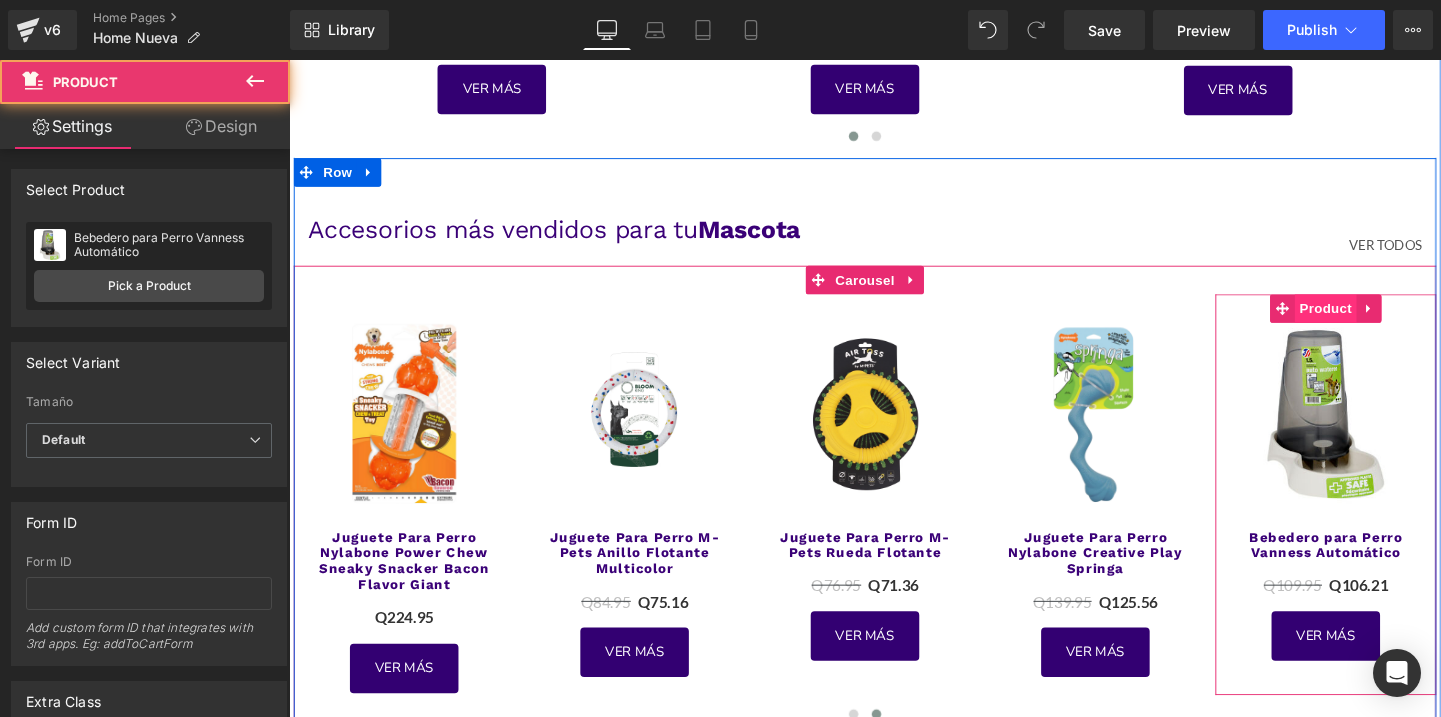 click on "Product" at bounding box center [1378, 321] 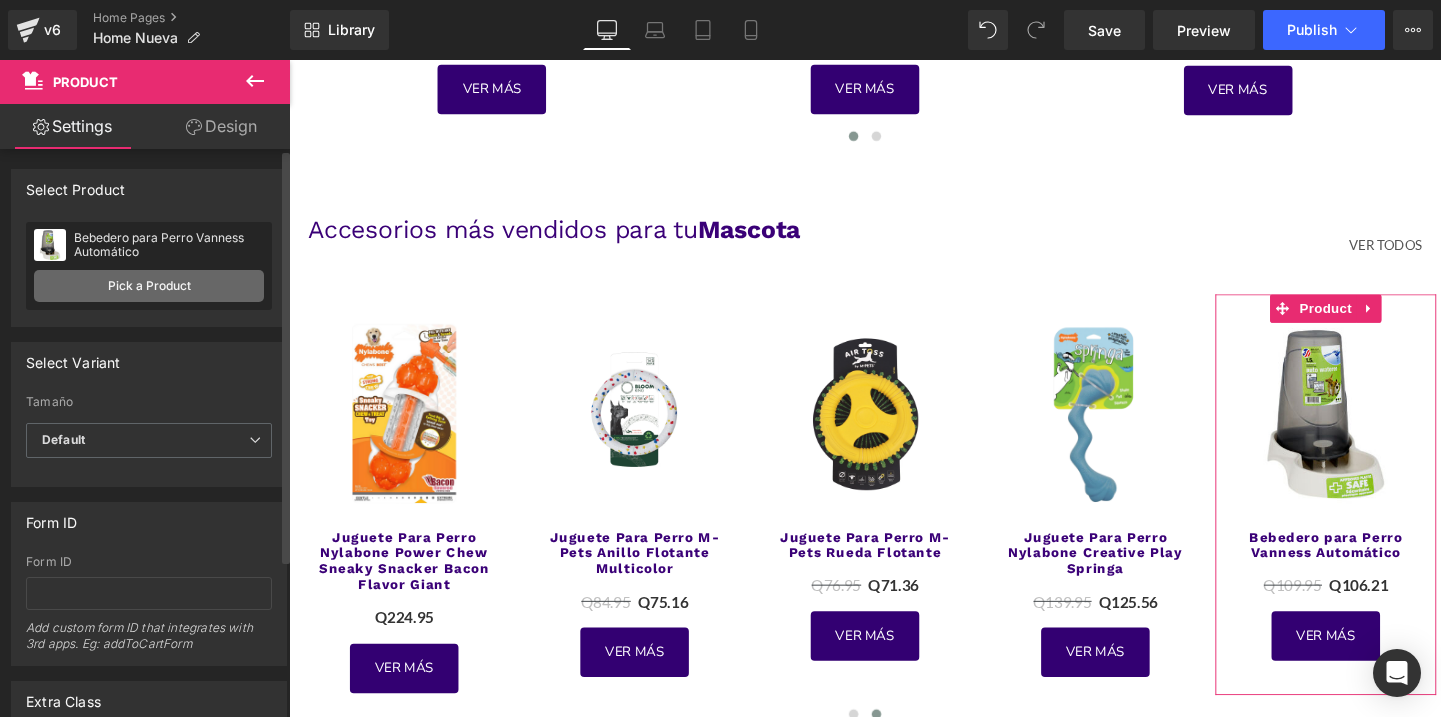 click on "Pick a Product" at bounding box center (149, 286) 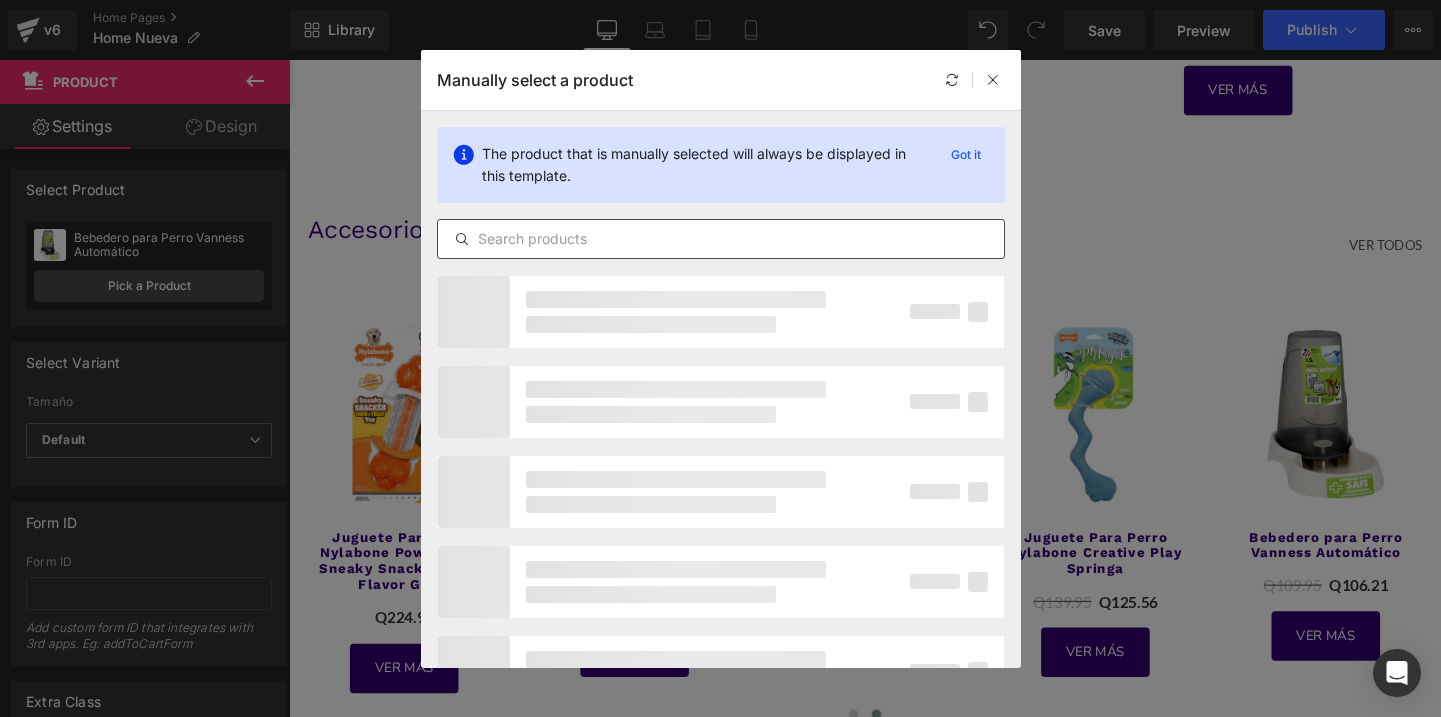 click at bounding box center (721, 239) 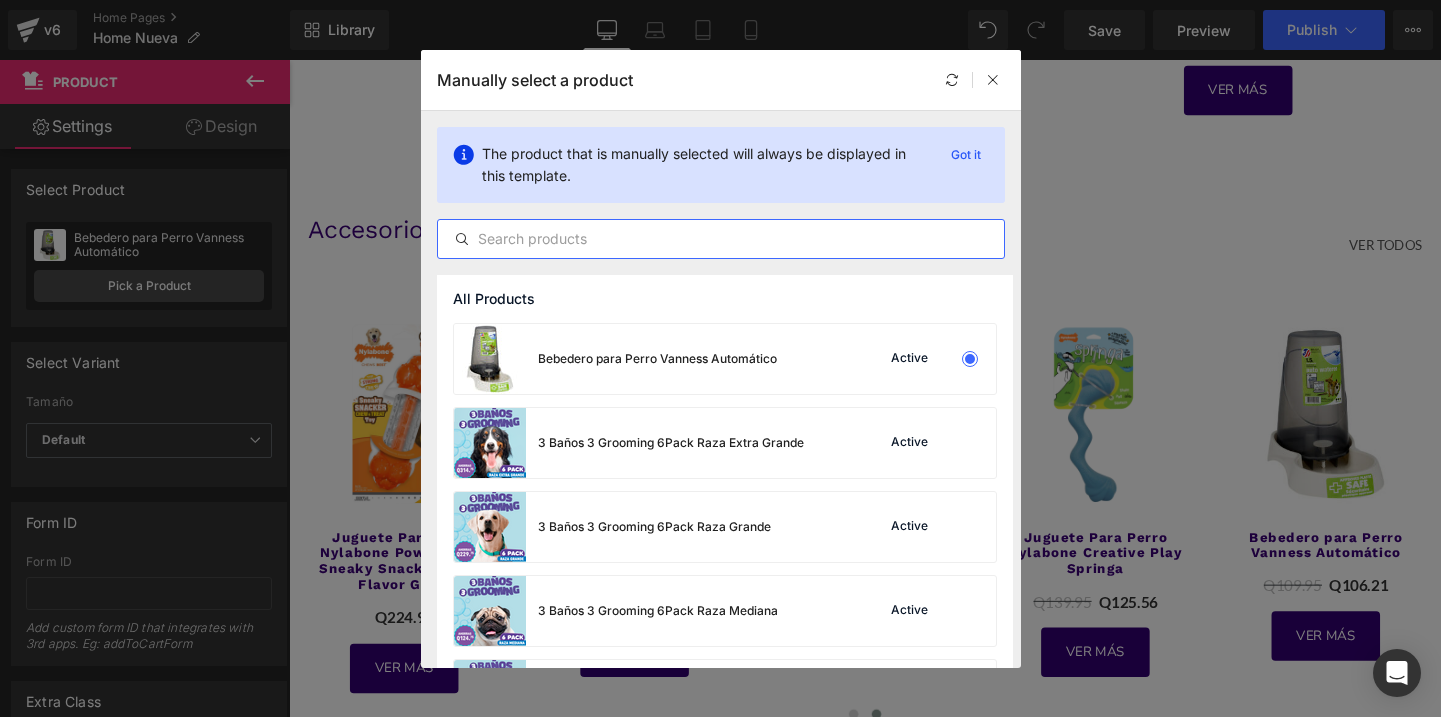 click at bounding box center (721, 239) 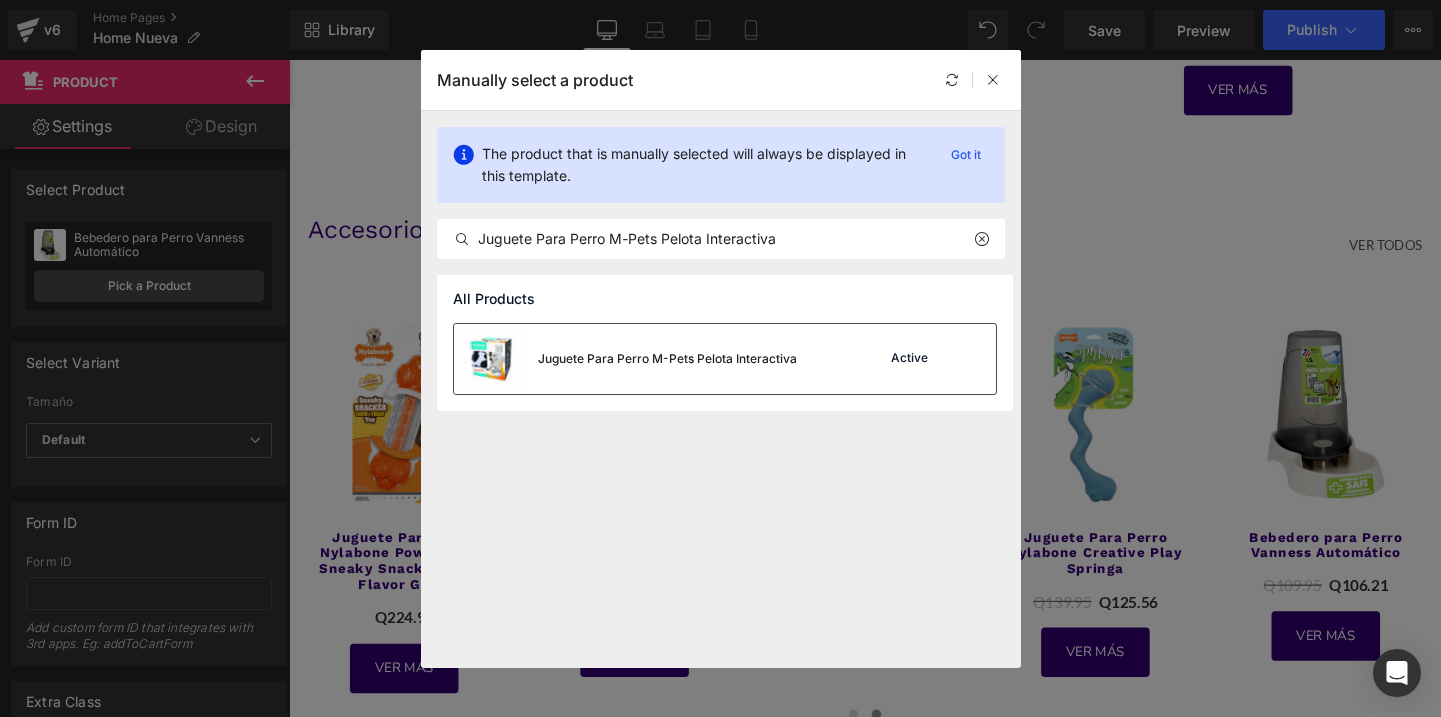 click on "Juguete Para Perro M-Pets Pelota Interactiva" at bounding box center (667, 359) 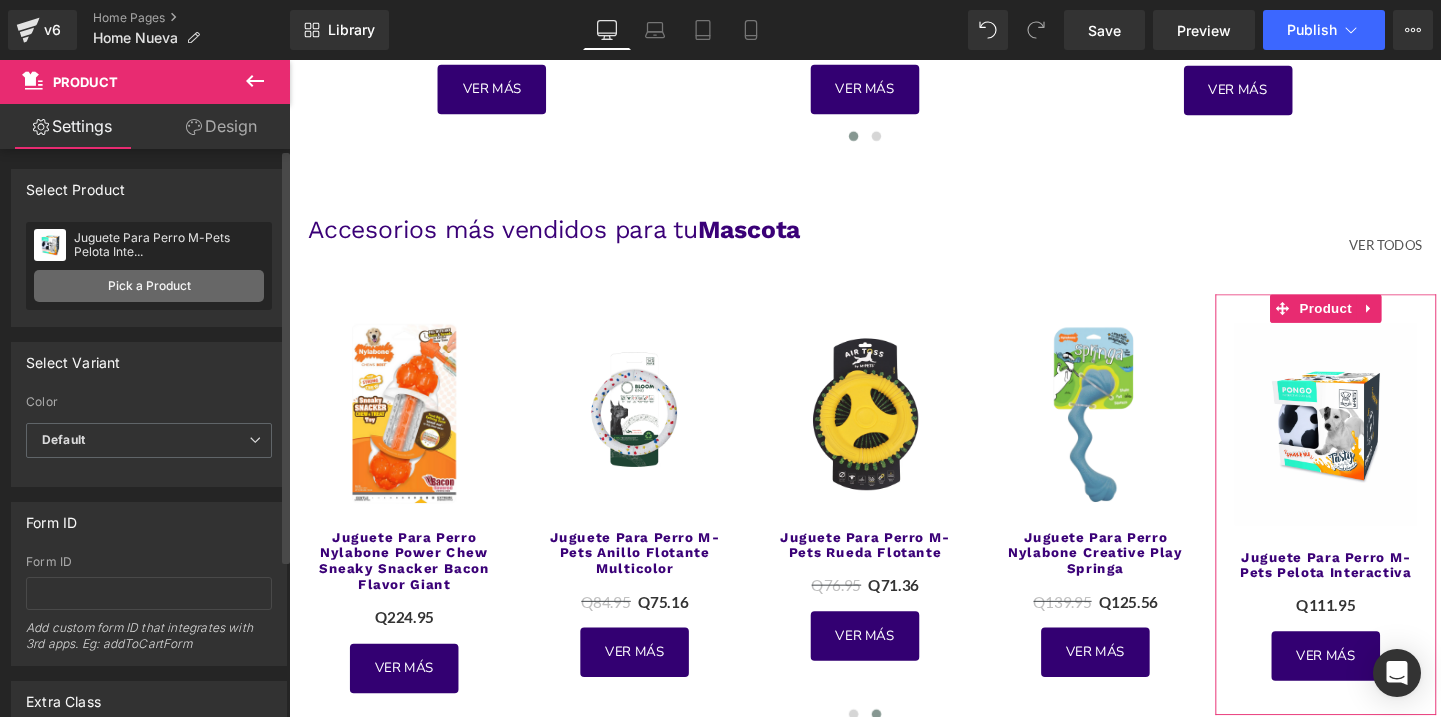 click on "Pick a Product" at bounding box center [149, 286] 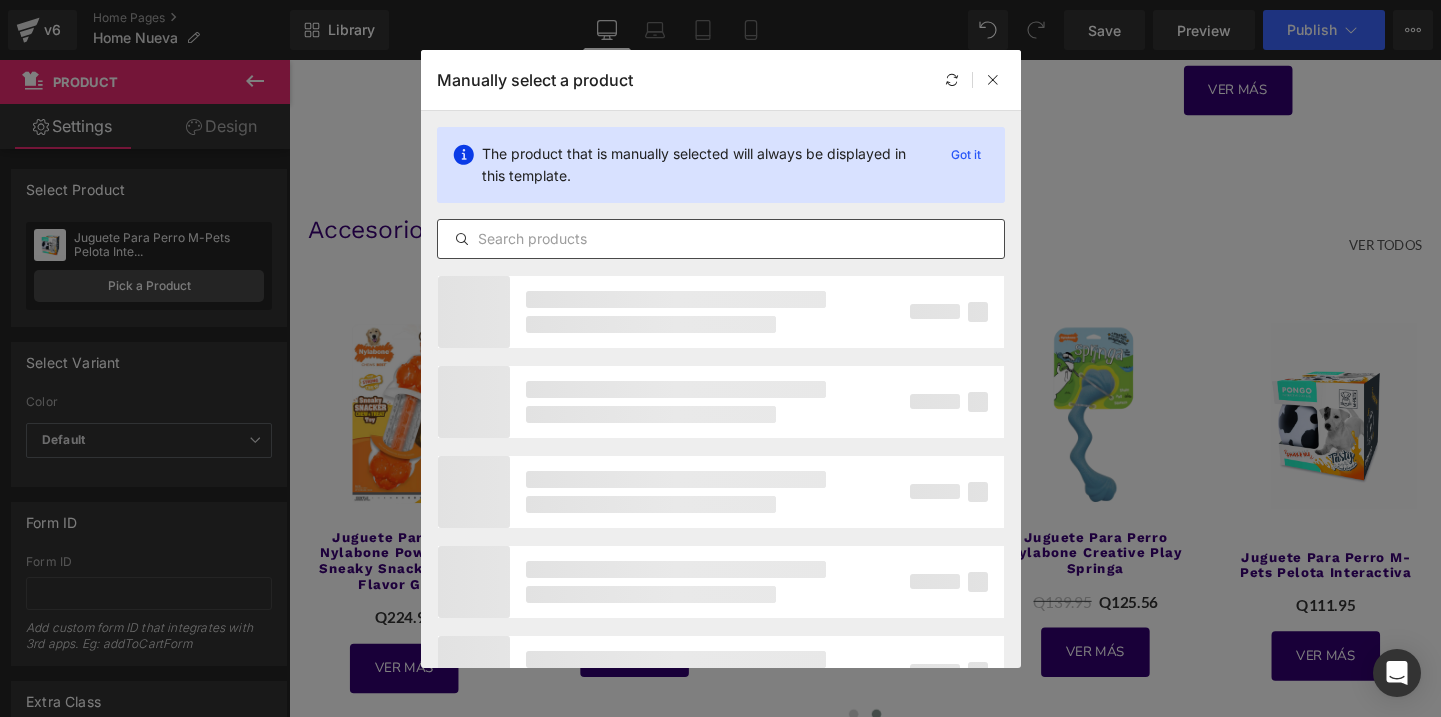 click at bounding box center (721, 239) 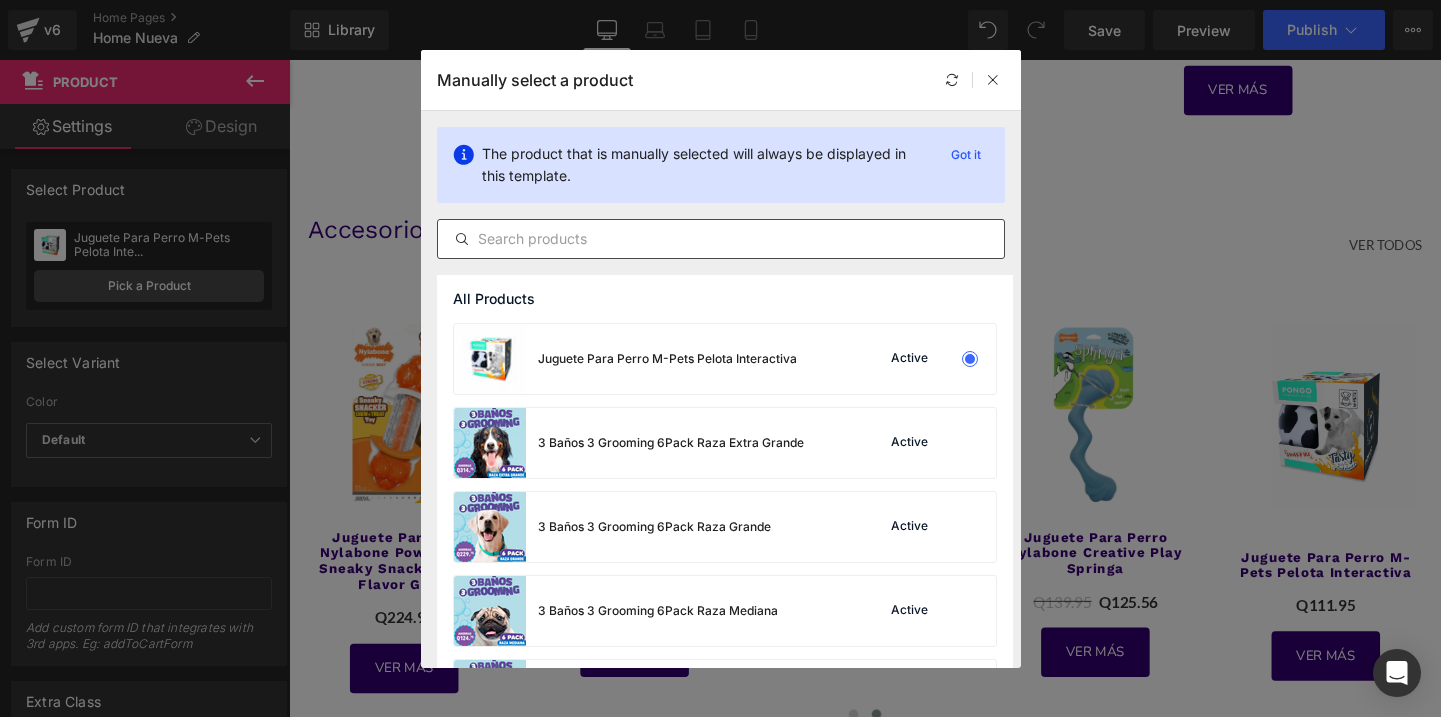 click at bounding box center [721, 239] 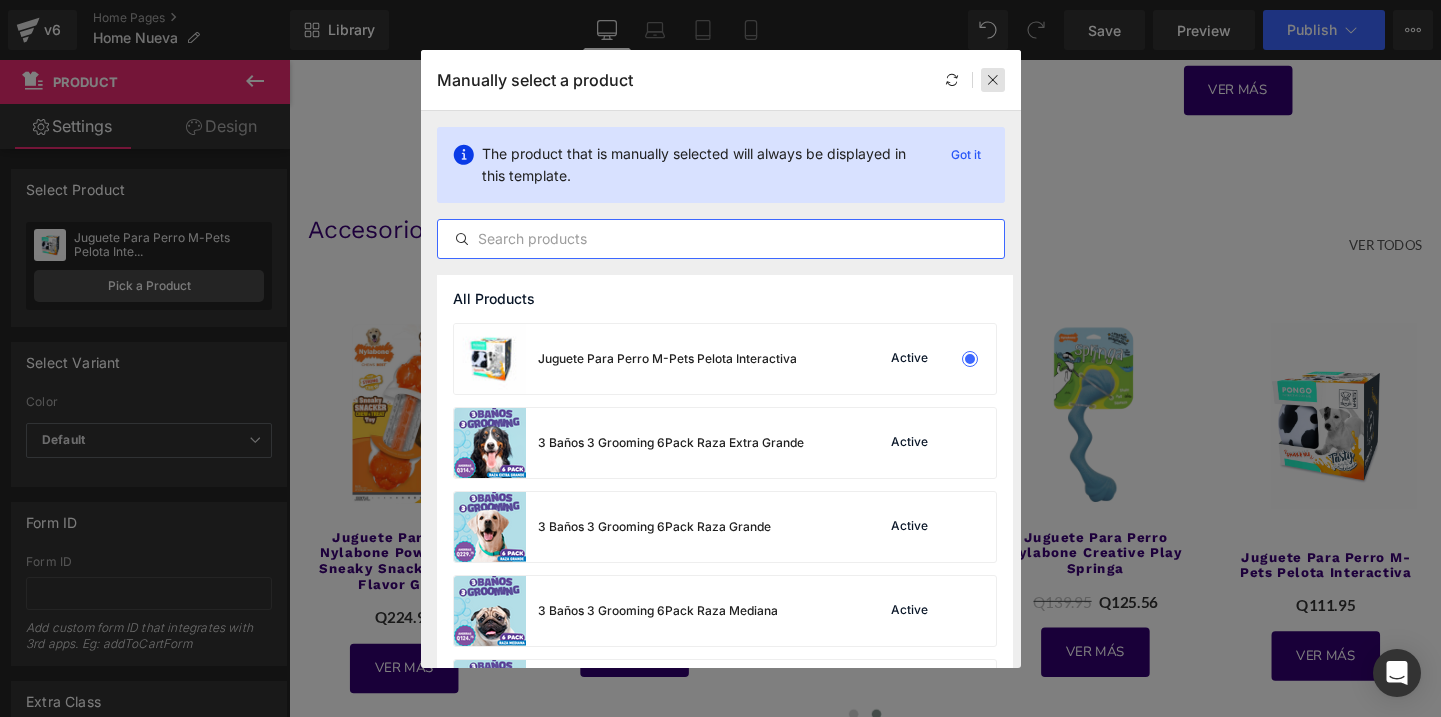 click at bounding box center (993, 80) 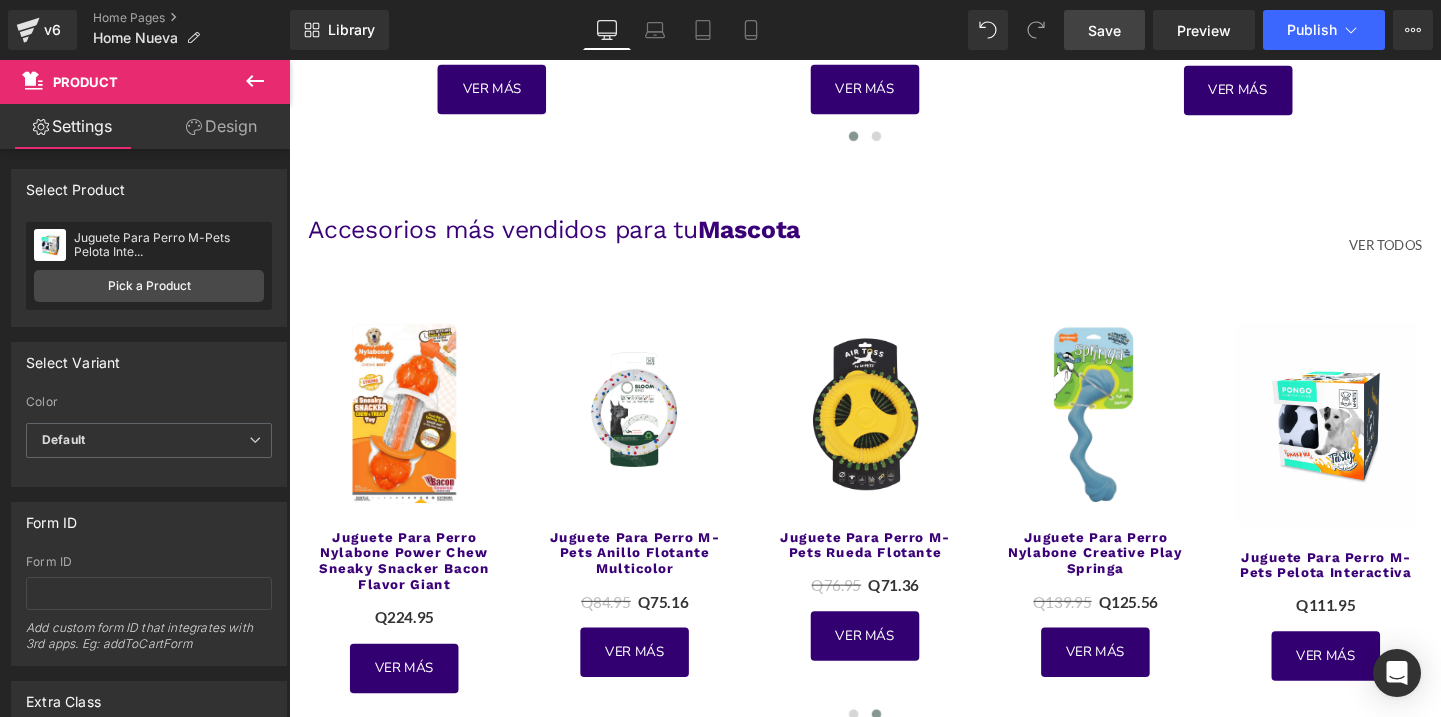 click on "Save" at bounding box center (1104, 30) 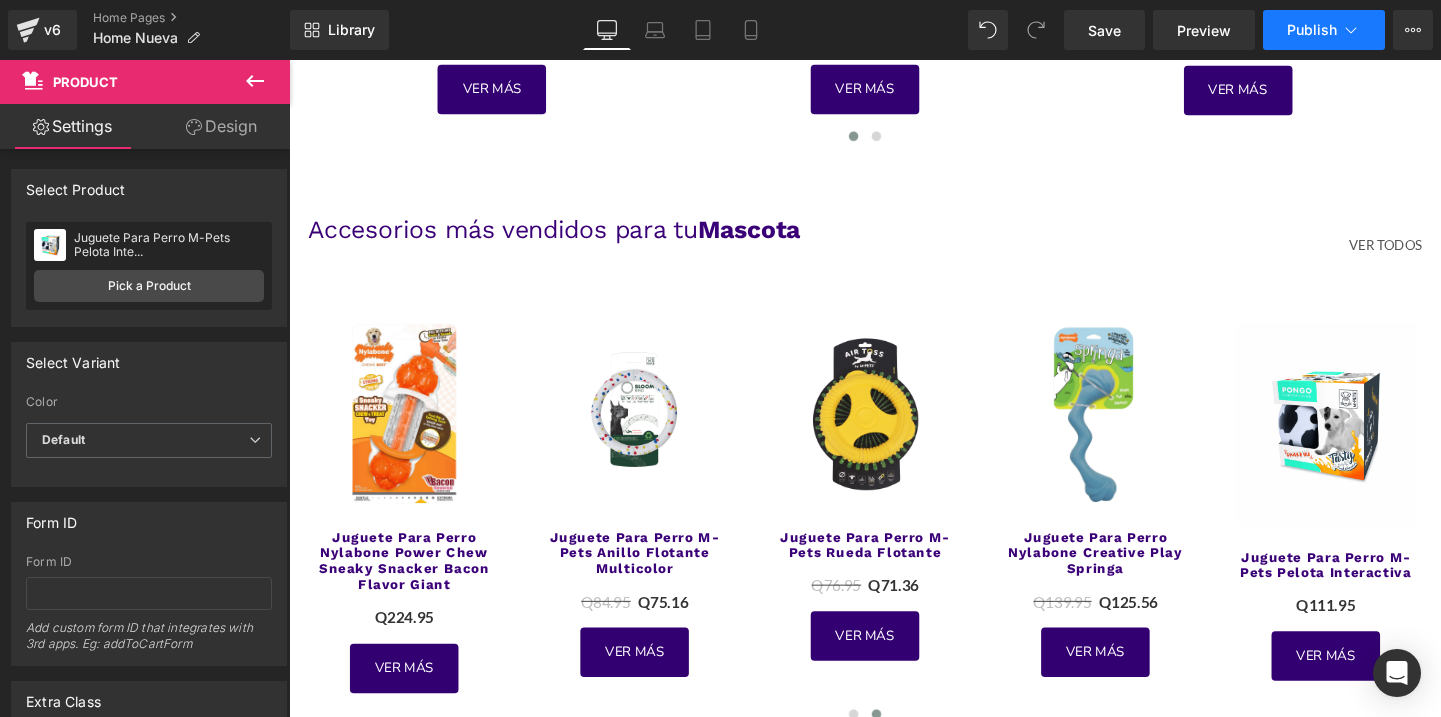 click on "Publish" at bounding box center [1312, 30] 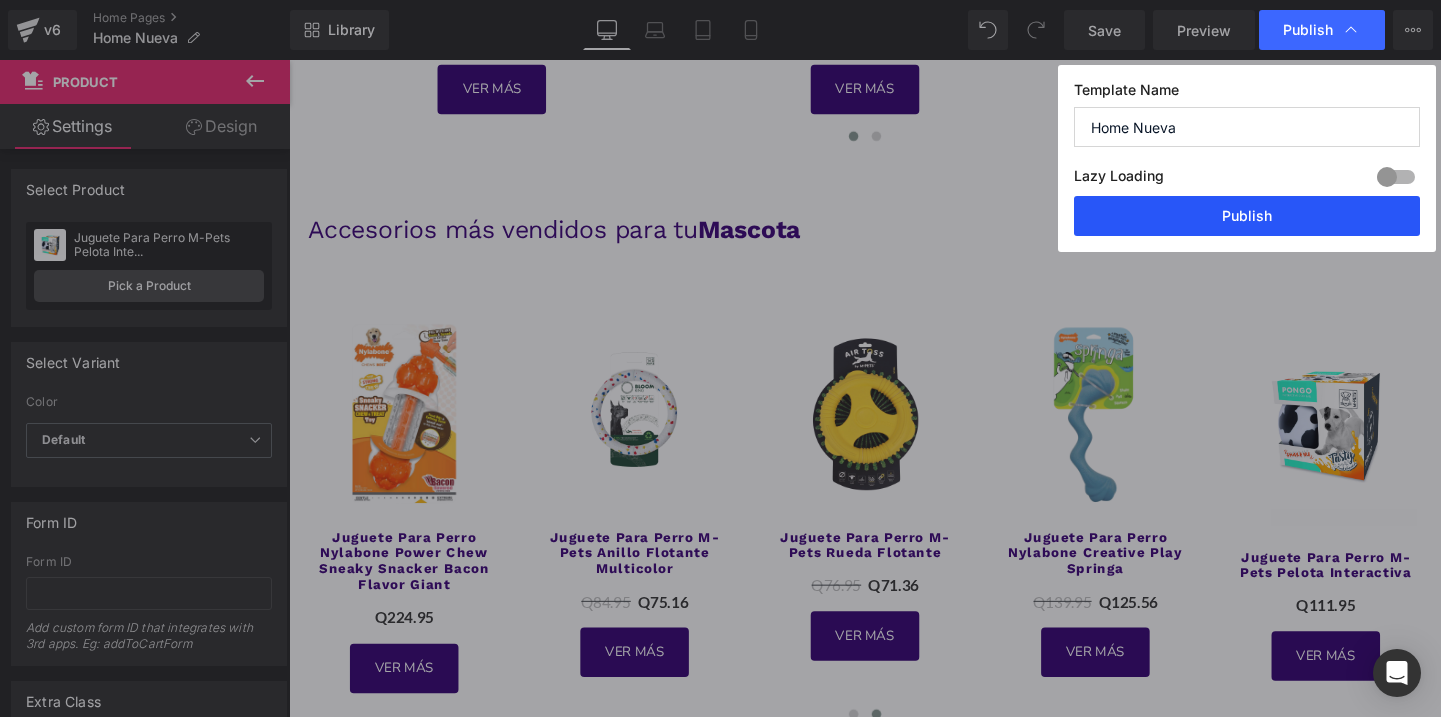 click on "Publish" at bounding box center [1247, 216] 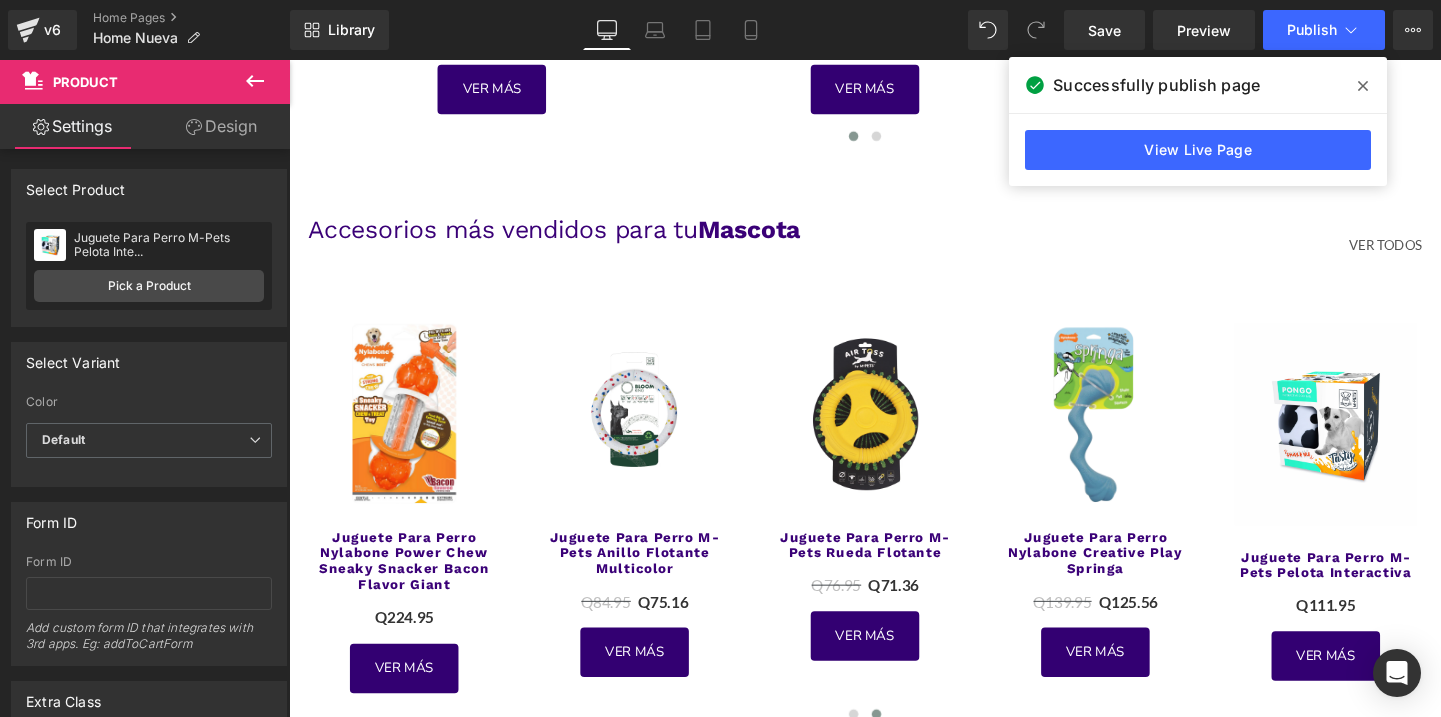 click on "v6 Home Pages Home Nueva" at bounding box center [145, 30] 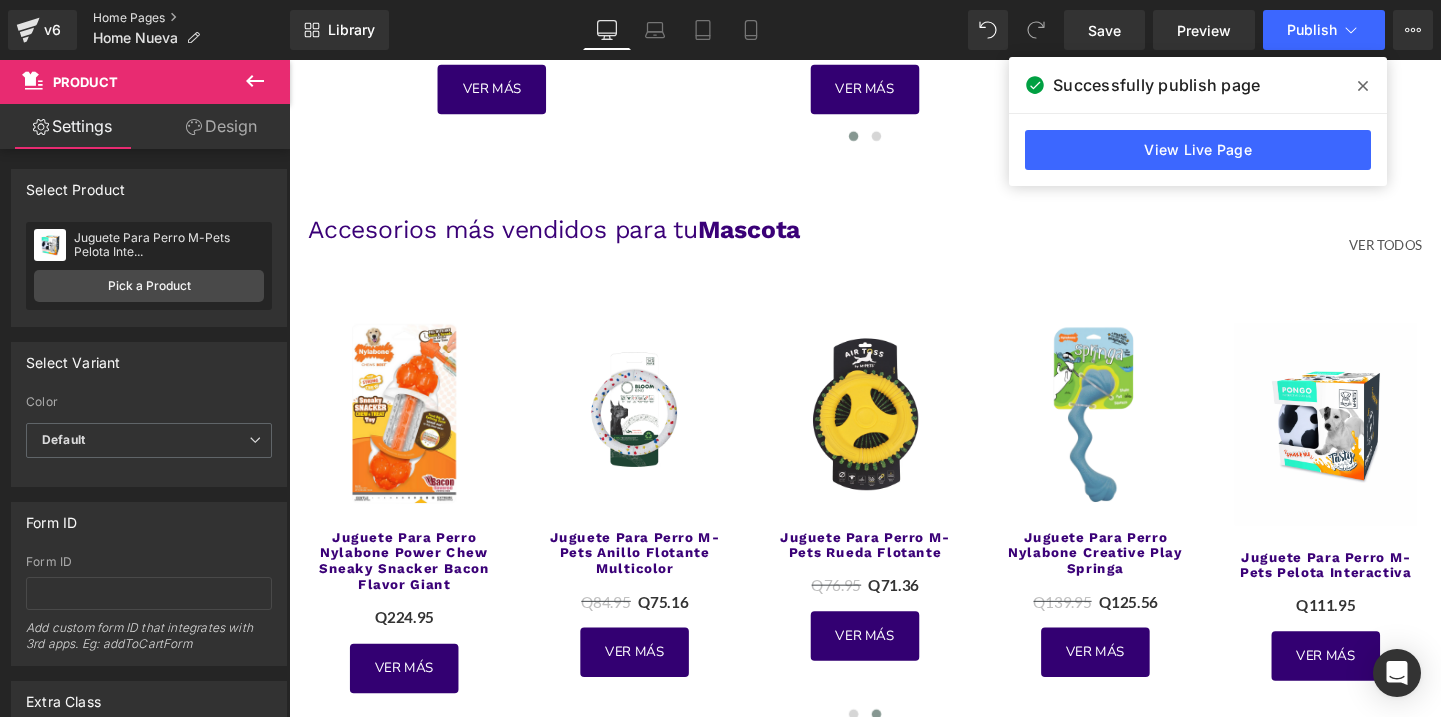 click on "Home Pages" at bounding box center (191, 18) 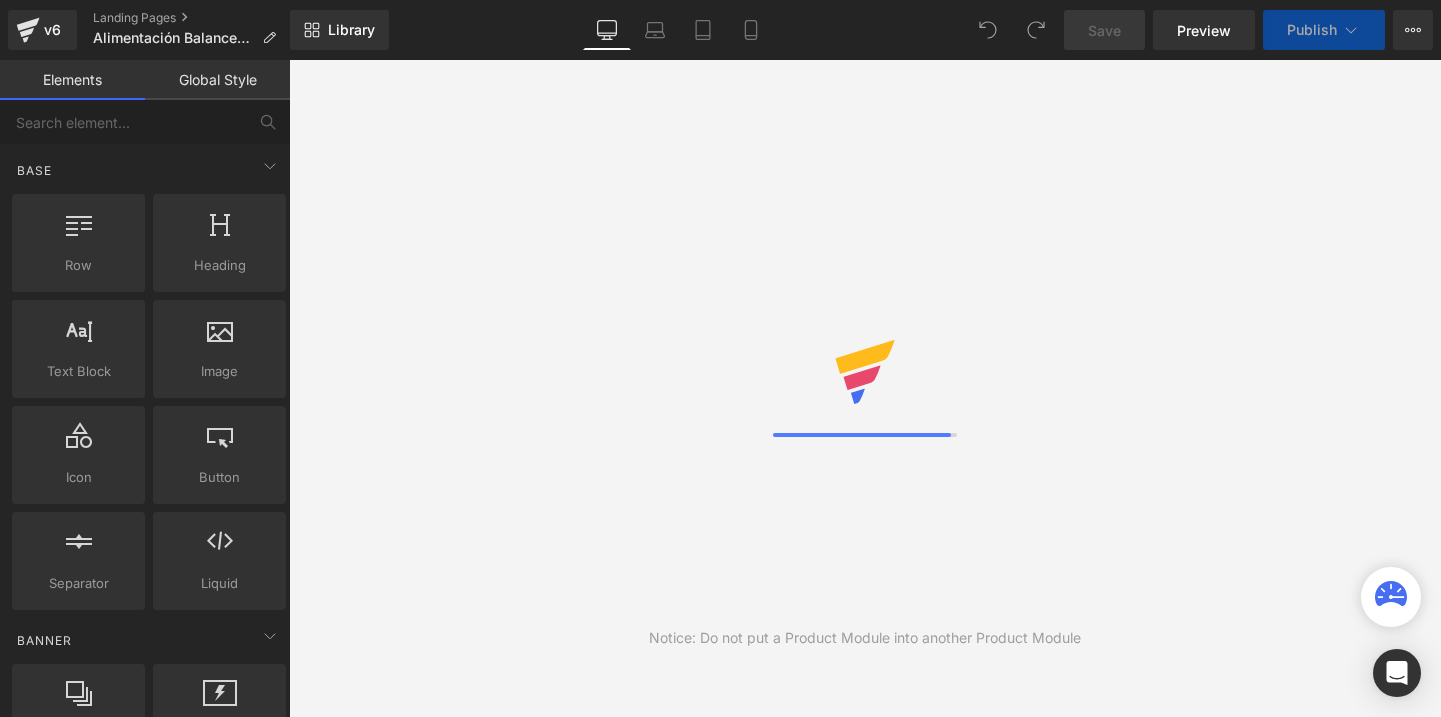 scroll, scrollTop: 0, scrollLeft: 0, axis: both 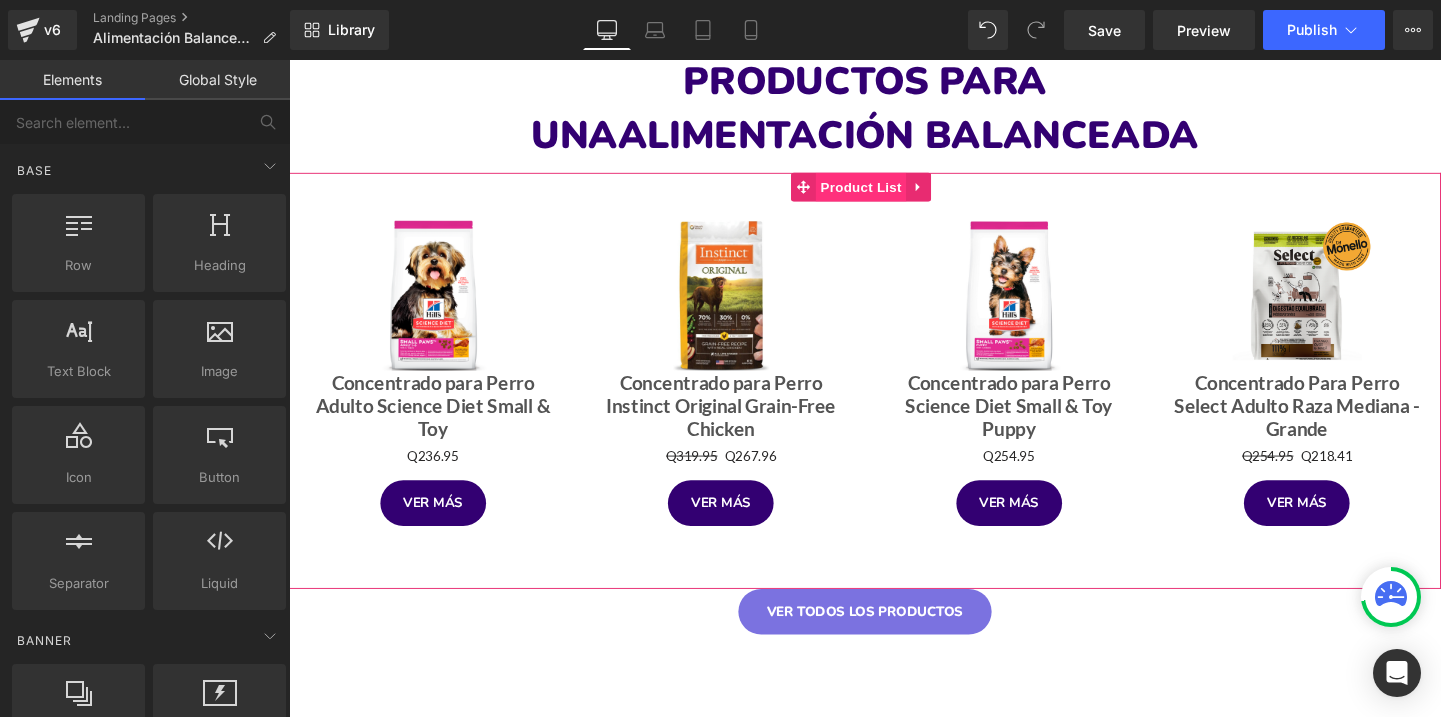 click on "Product List" at bounding box center [889, 193] 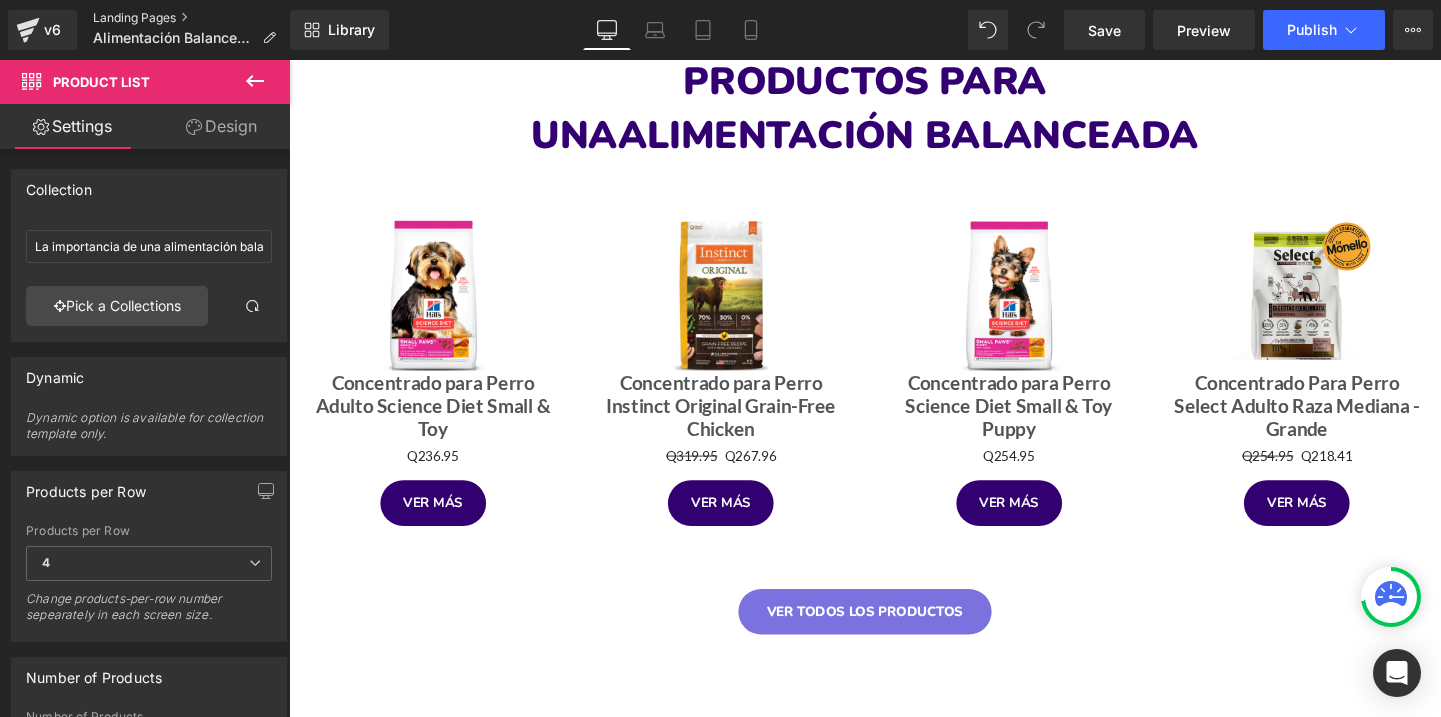 click on "Landing Pages" at bounding box center [192, 18] 